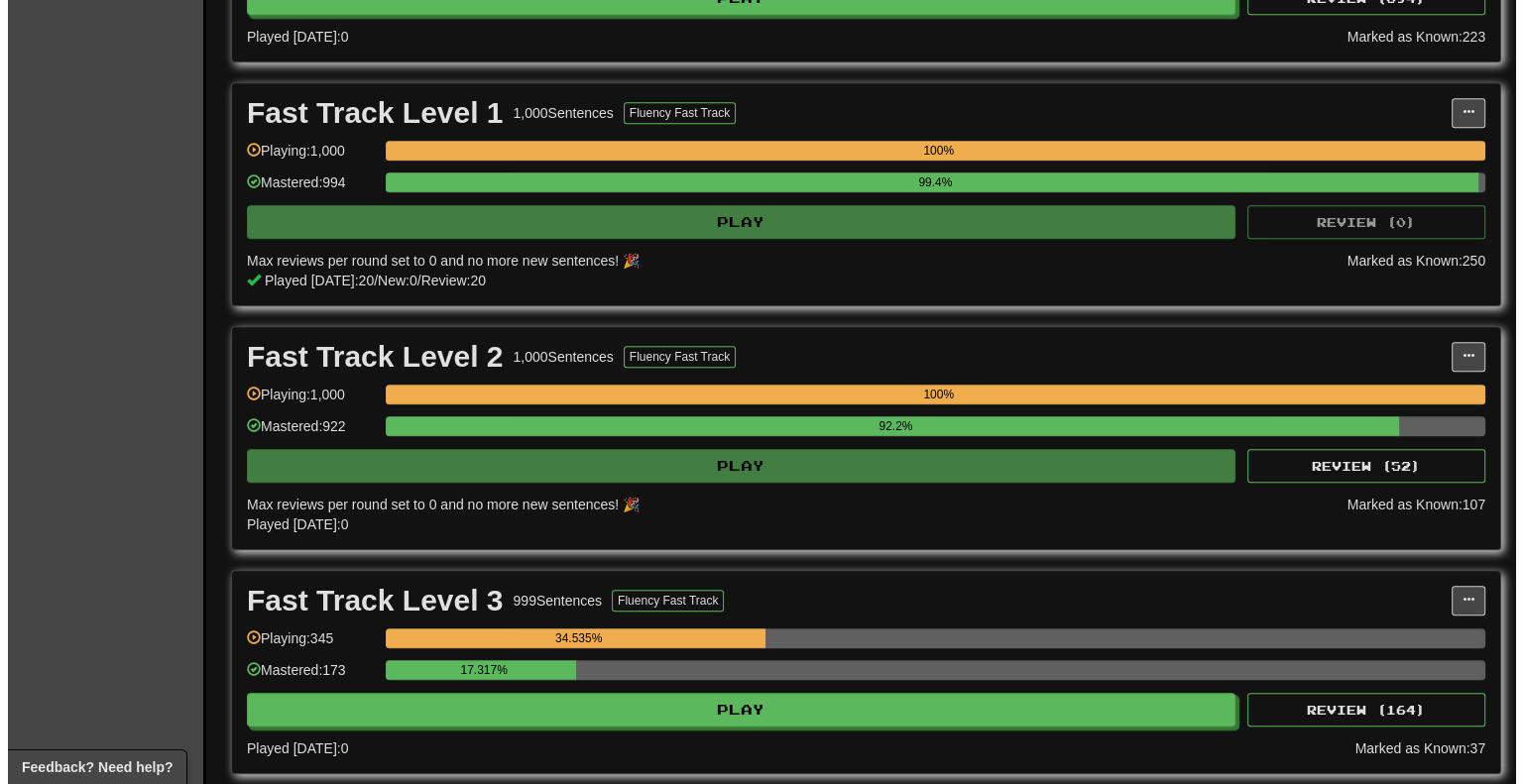 scroll, scrollTop: 1189, scrollLeft: 0, axis: vertical 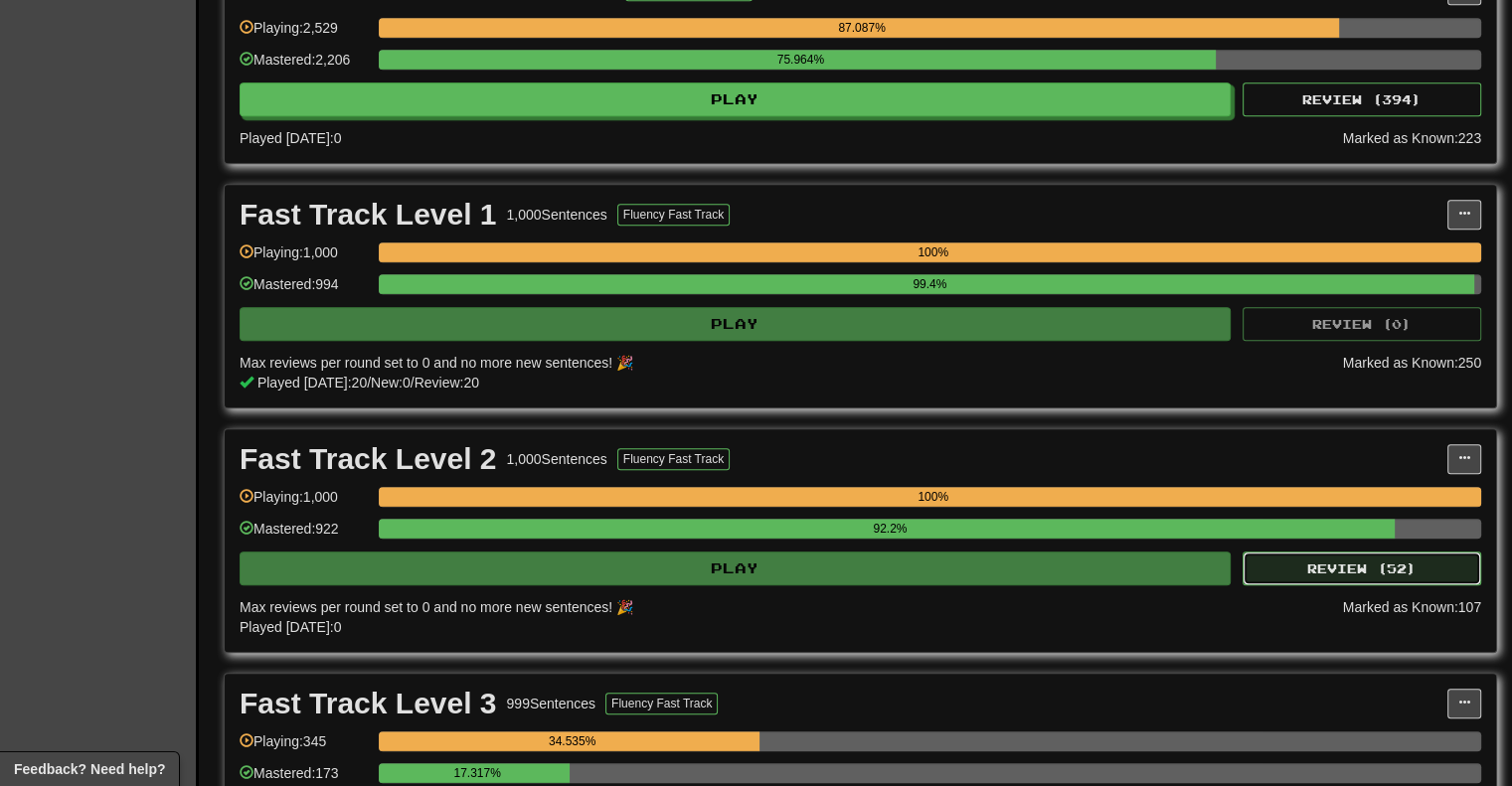 click on "Review ( 52 )" at bounding box center [1362, 568] 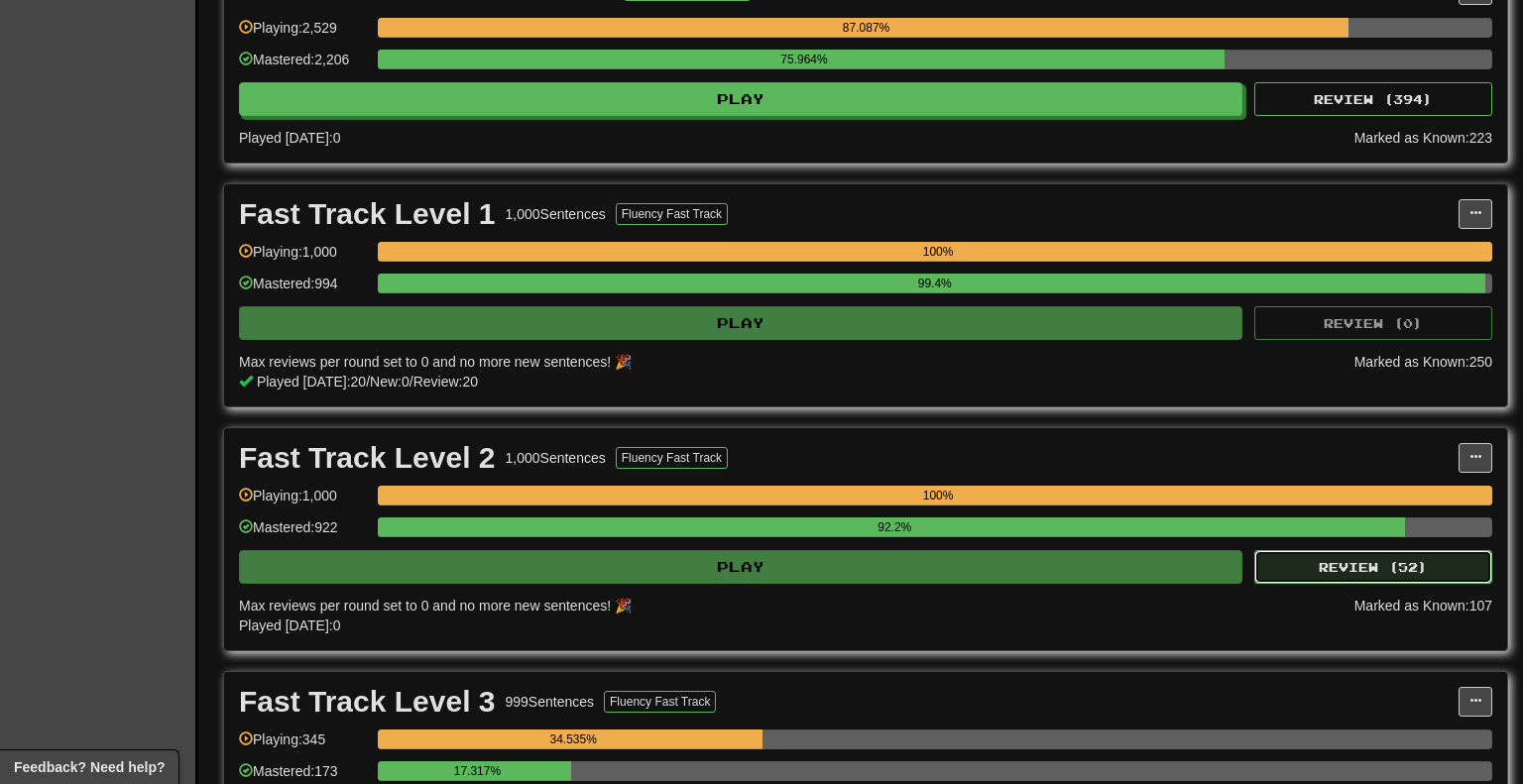 select on "********" 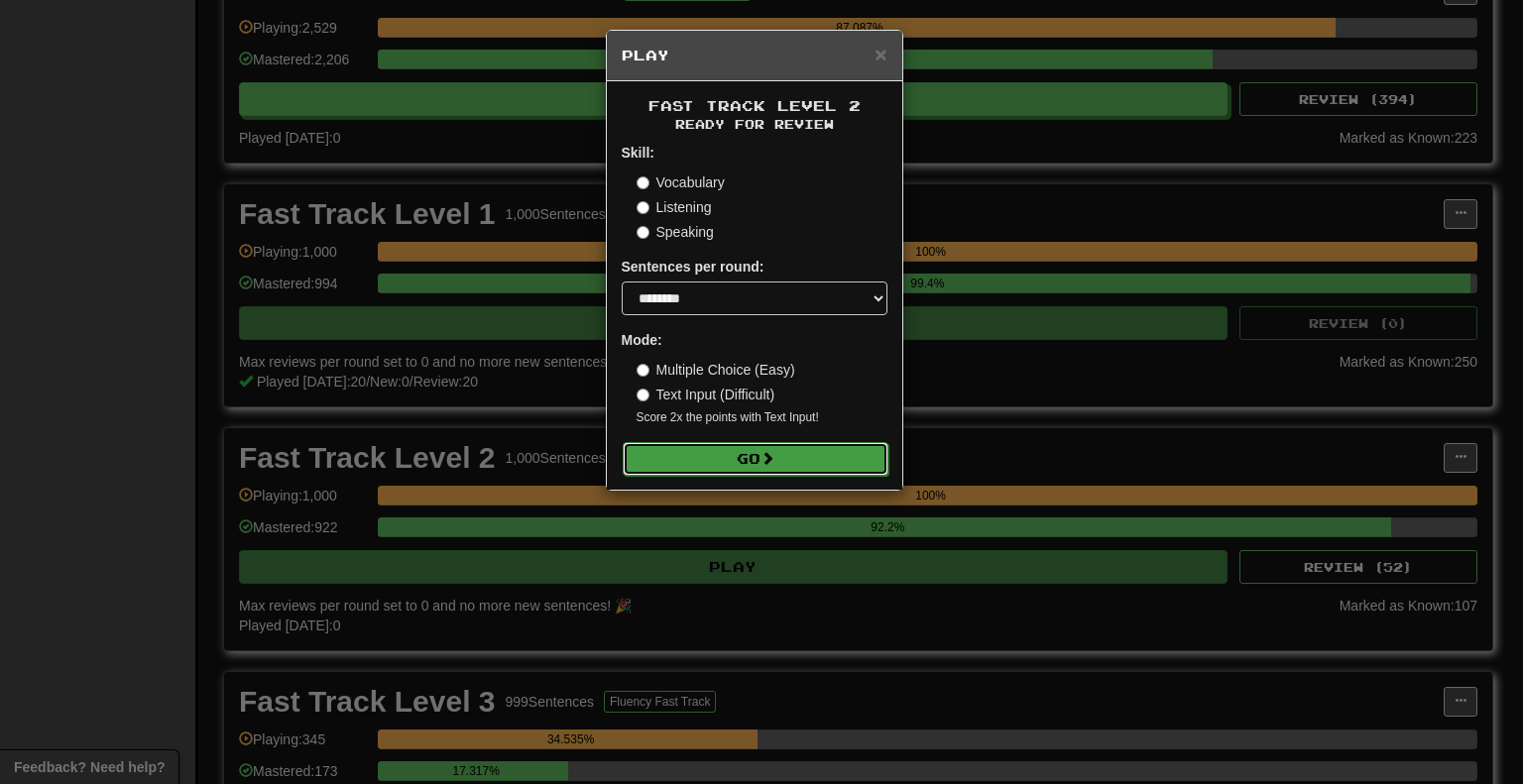 click on "Go" at bounding box center [756, 459] 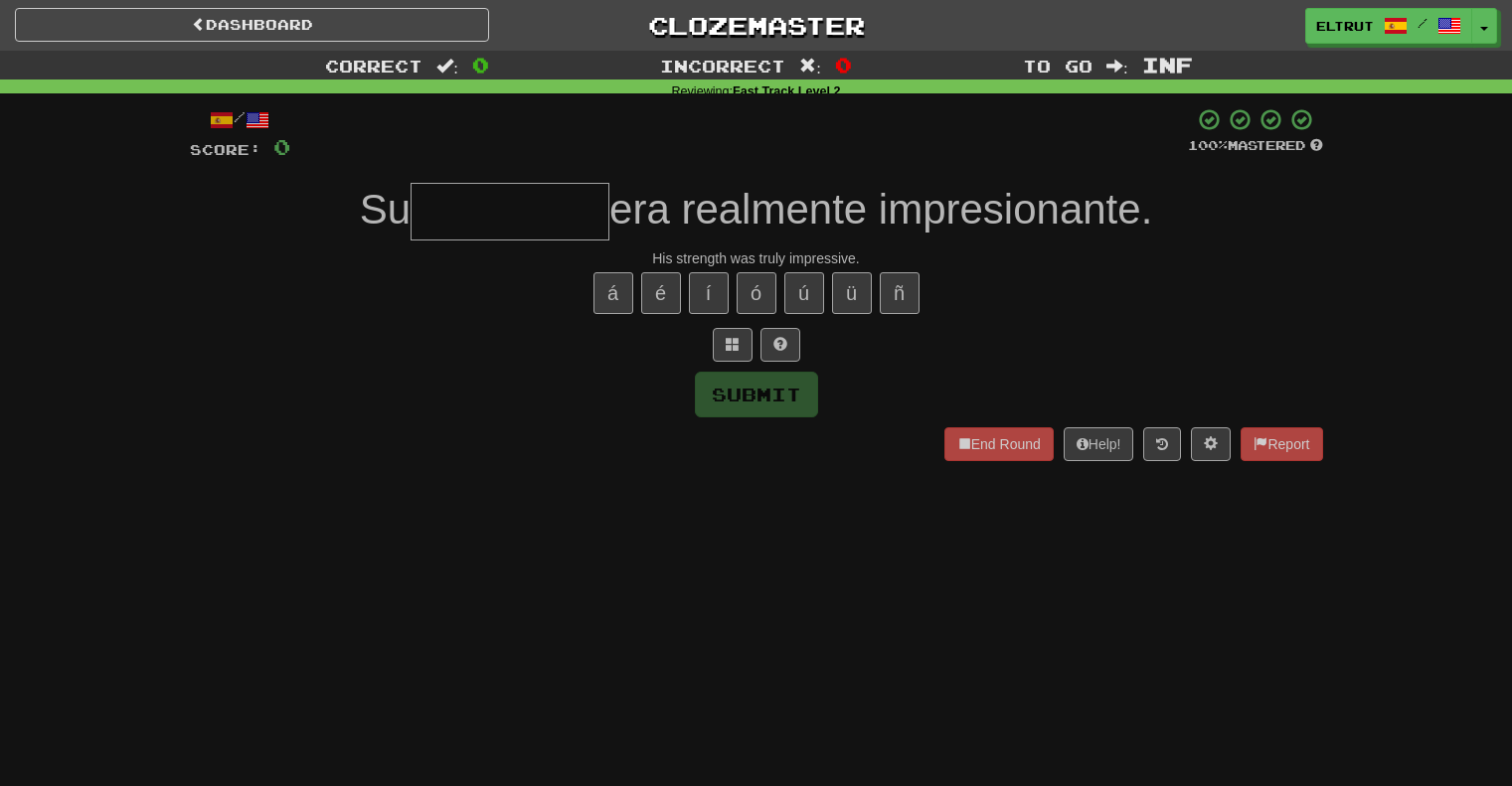 scroll, scrollTop: 0, scrollLeft: 0, axis: both 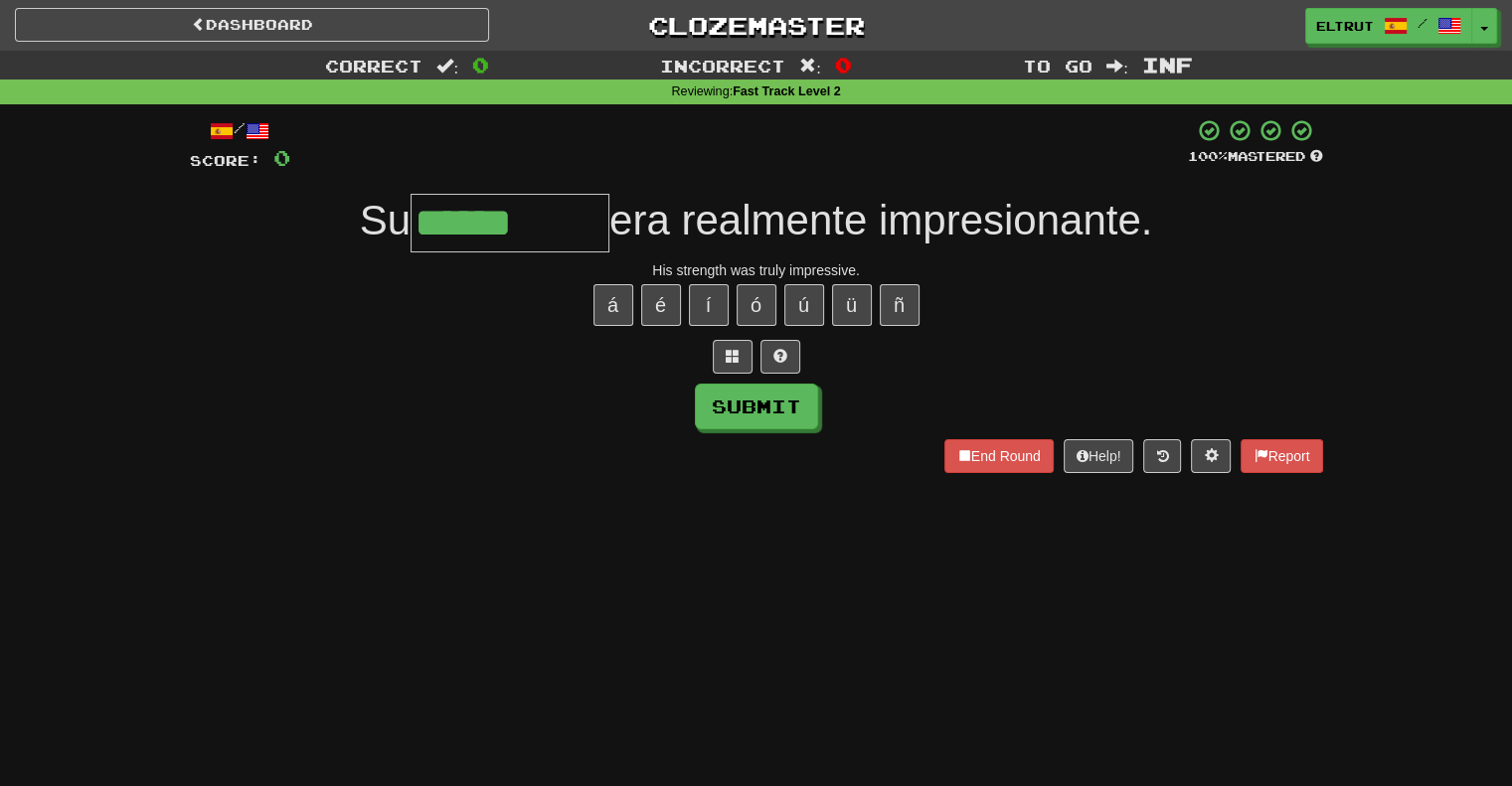 type on "******" 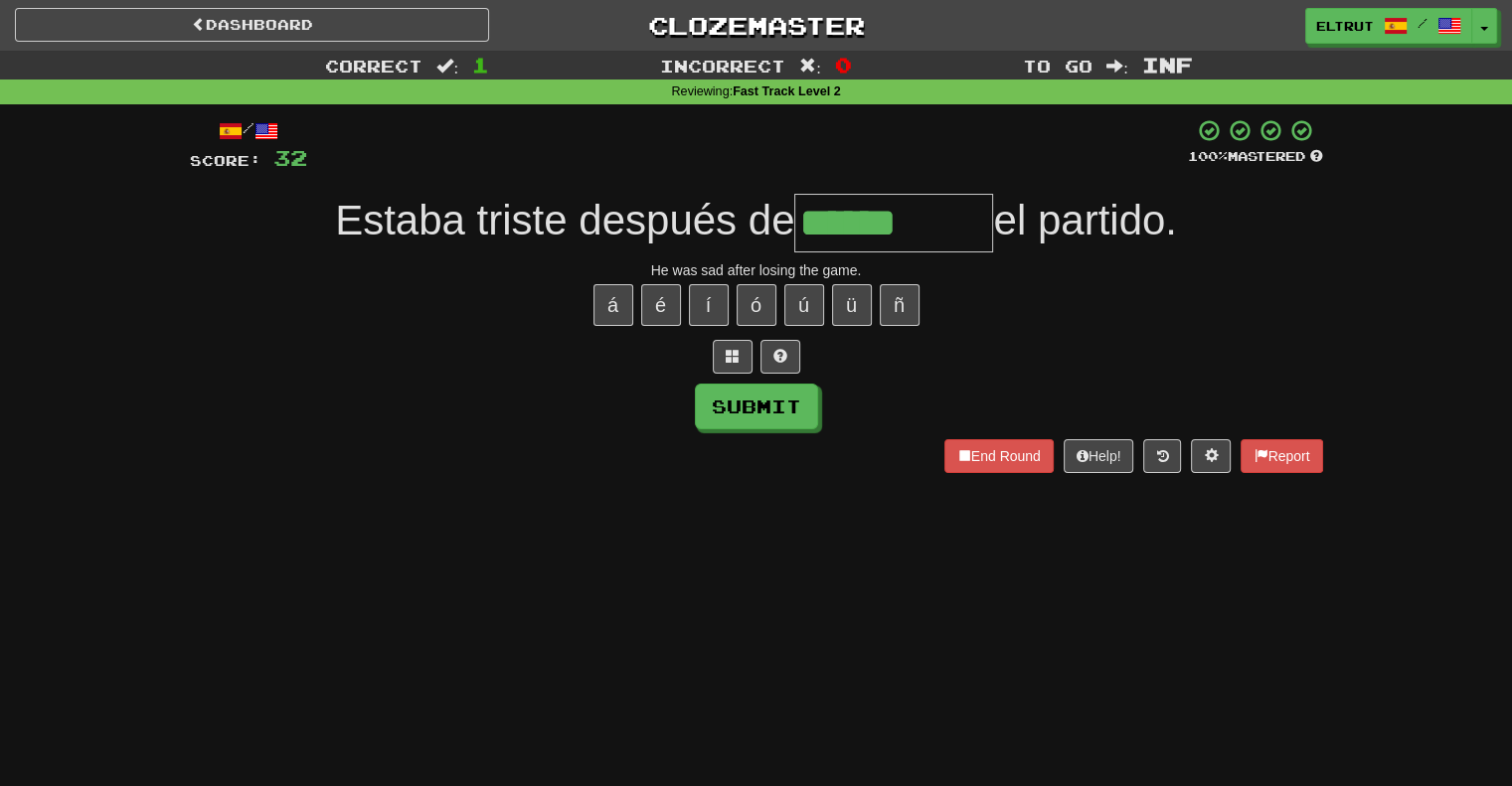 type on "******" 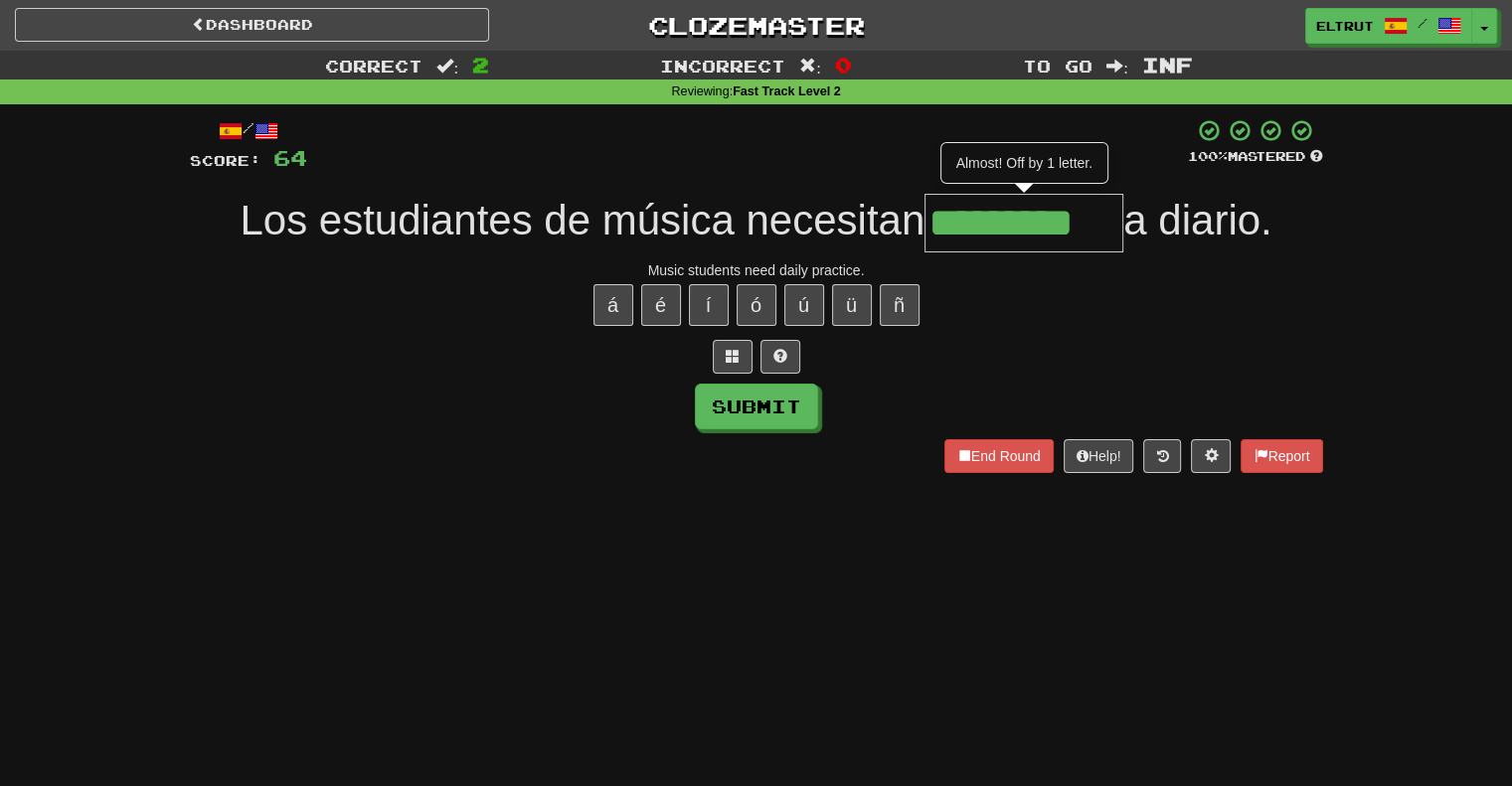 type on "*********" 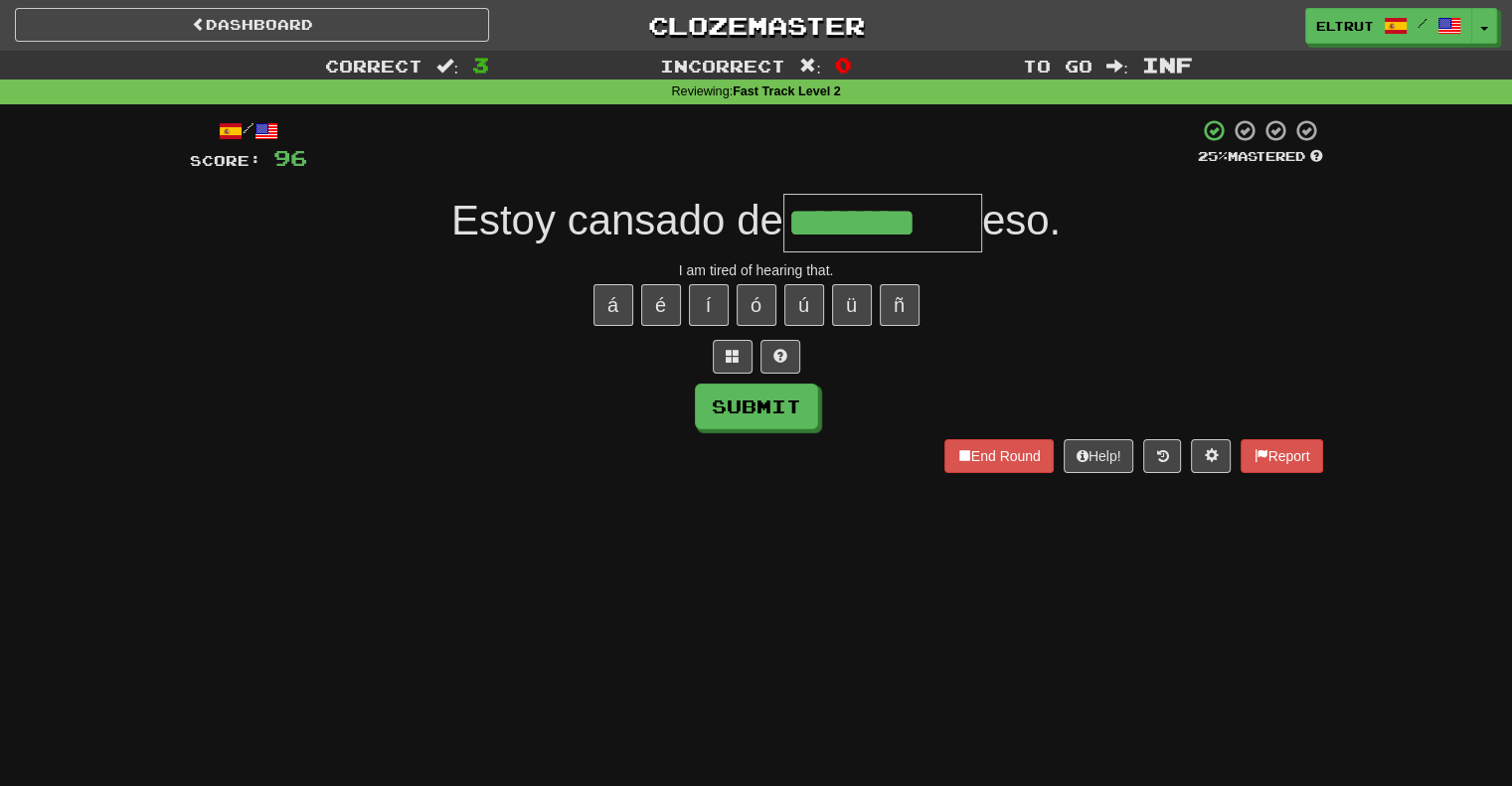 type on "********" 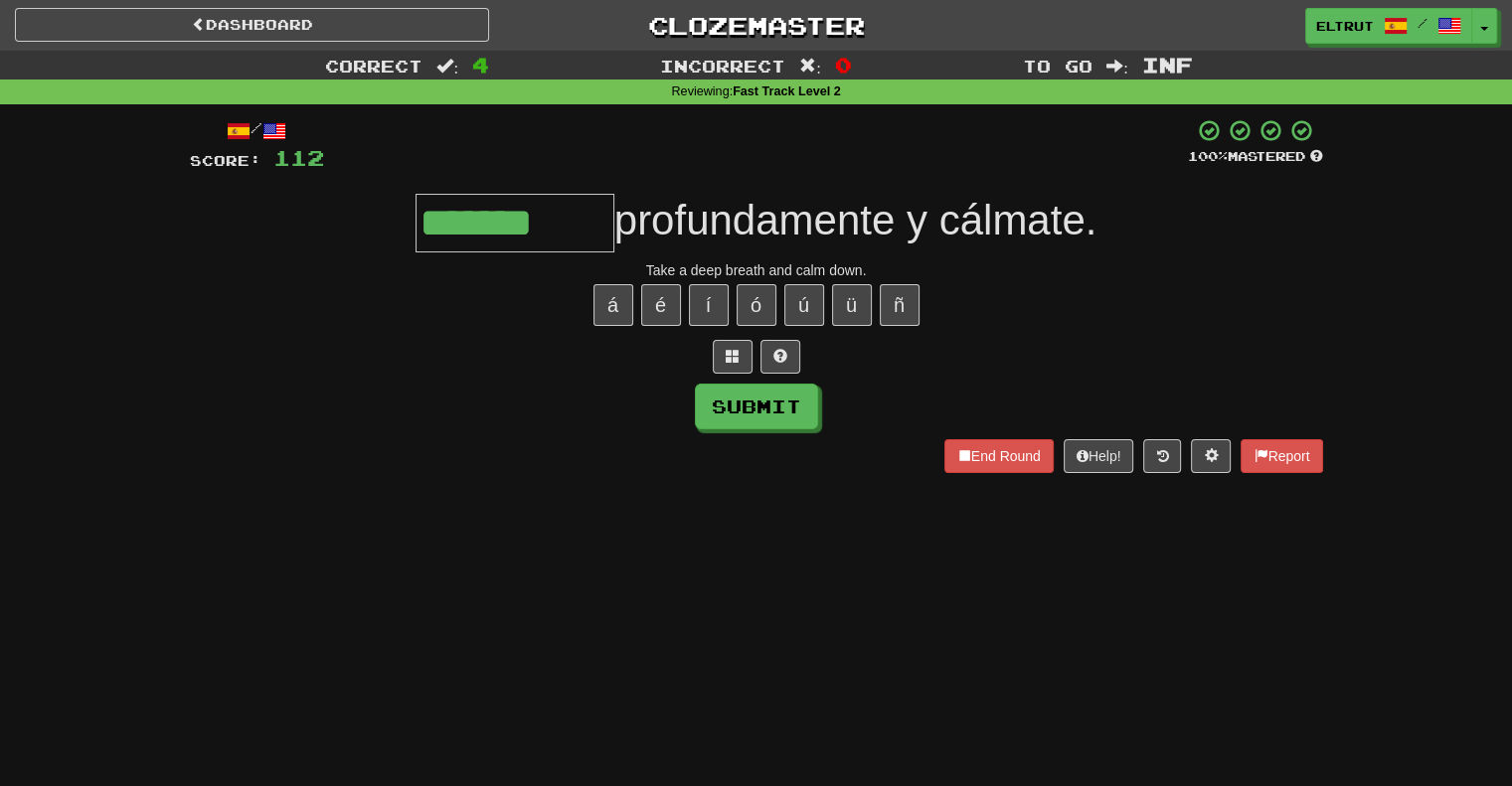 type on "*******" 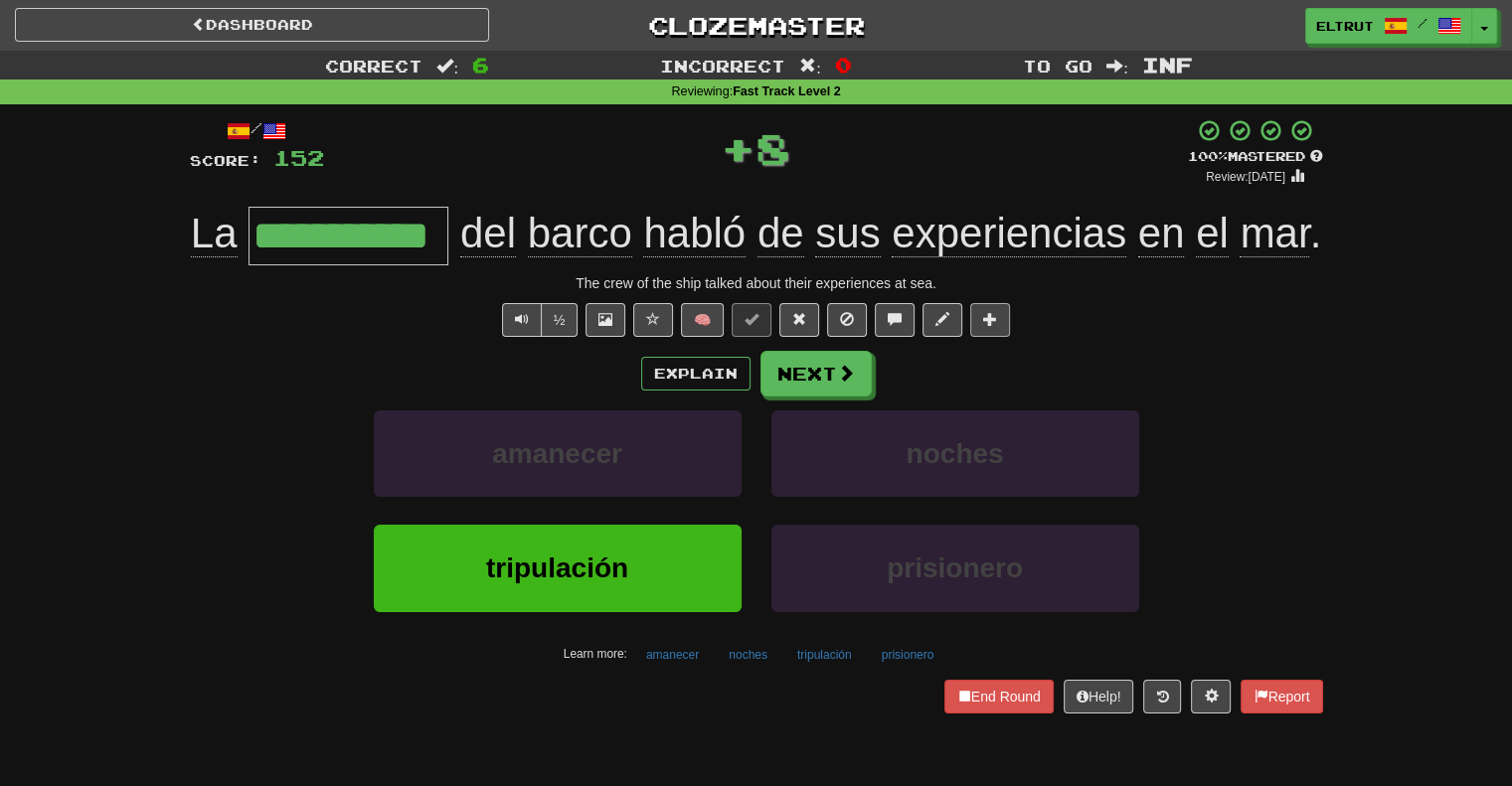 type on "**********" 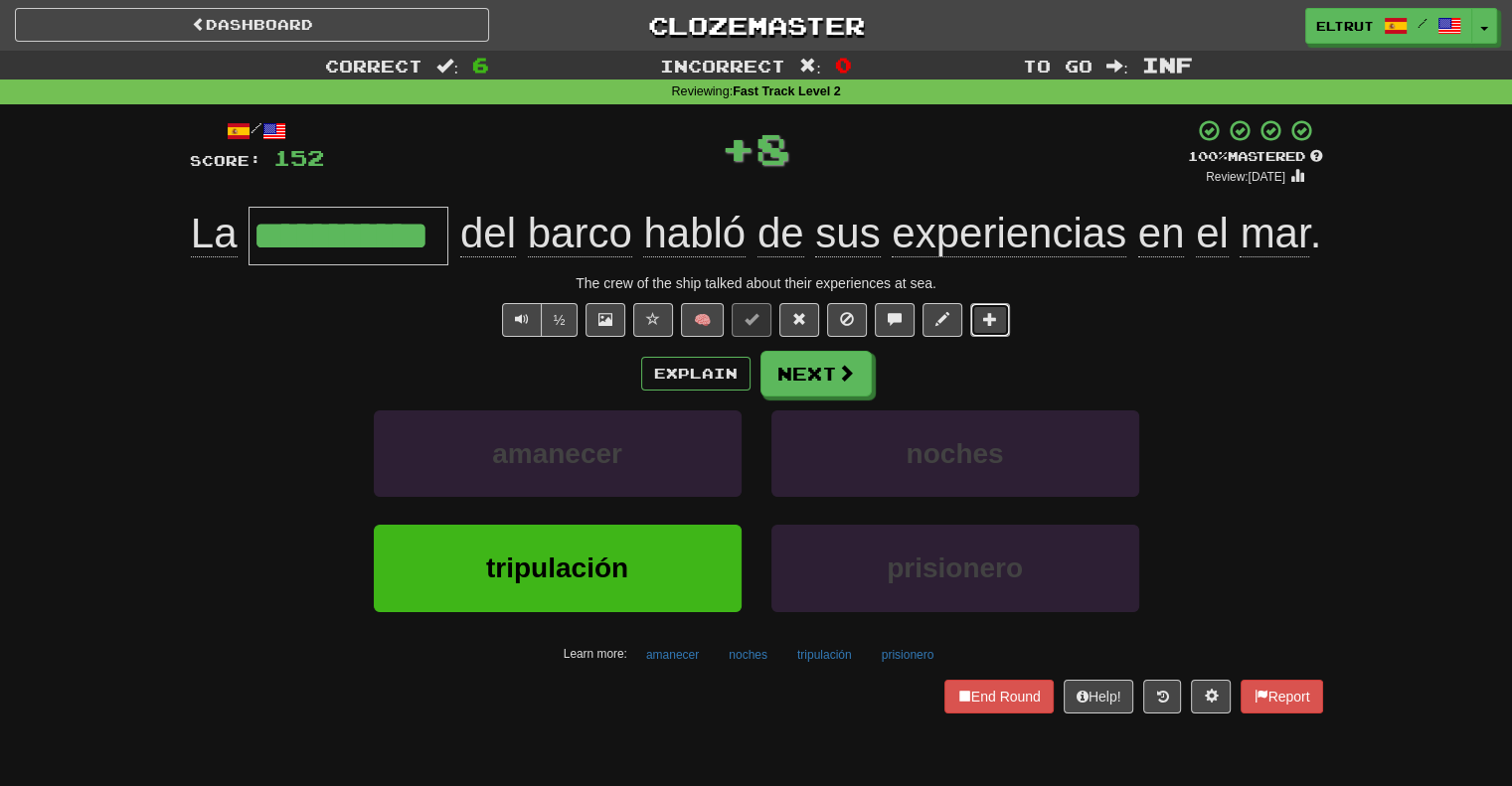 click at bounding box center [990, 320] 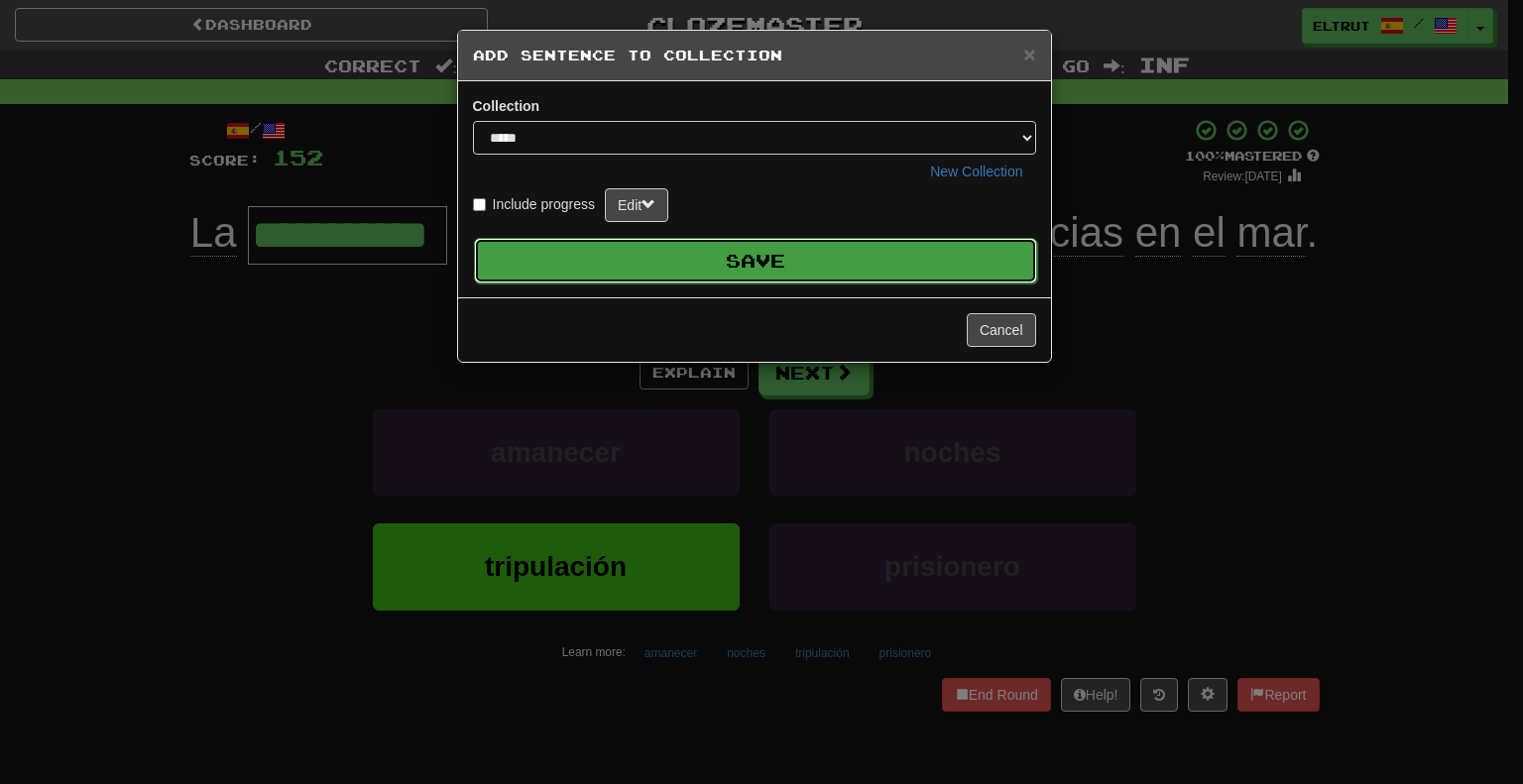 click on "Save" at bounding box center [756, 261] 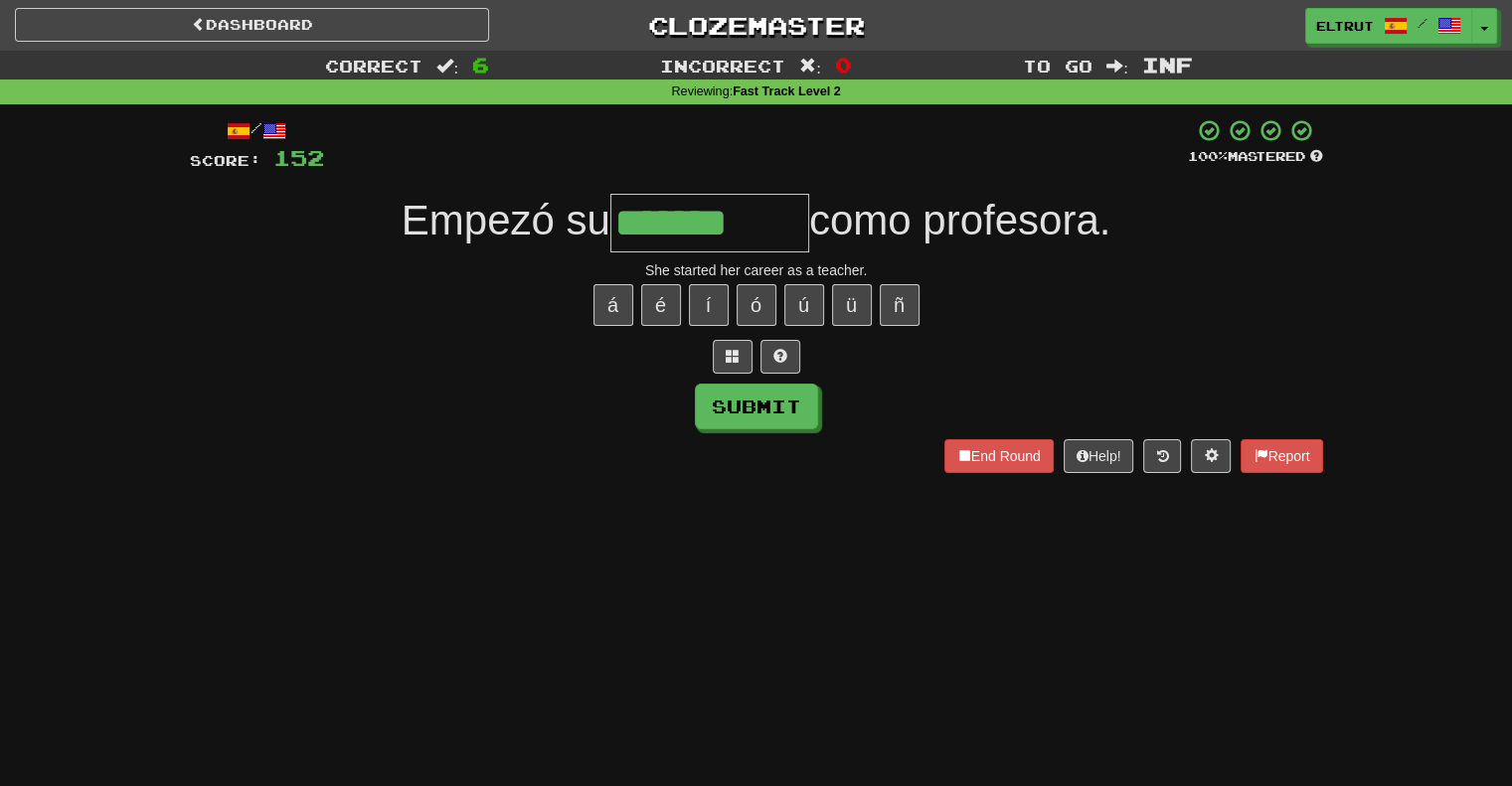type on "*******" 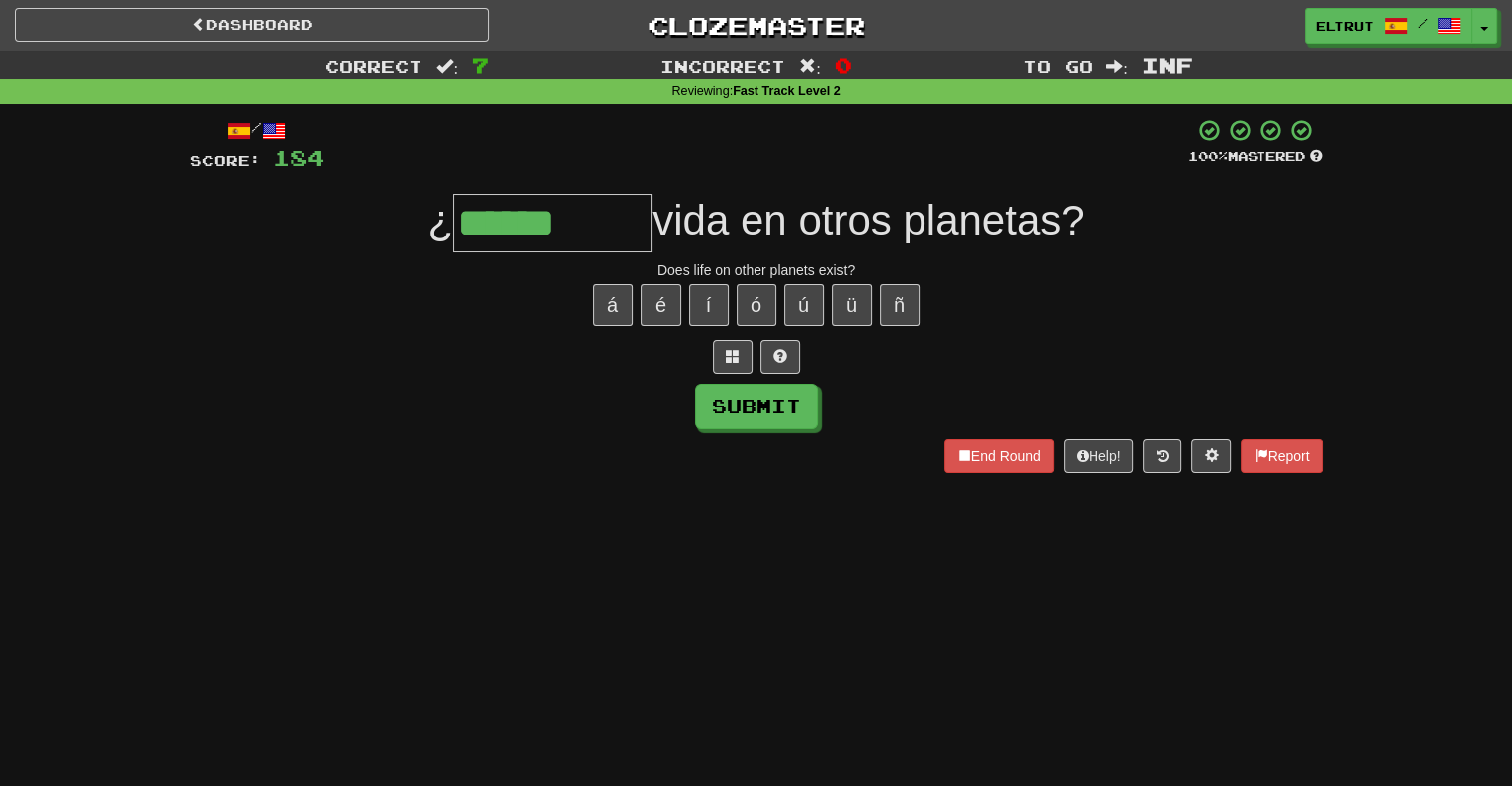 type on "******" 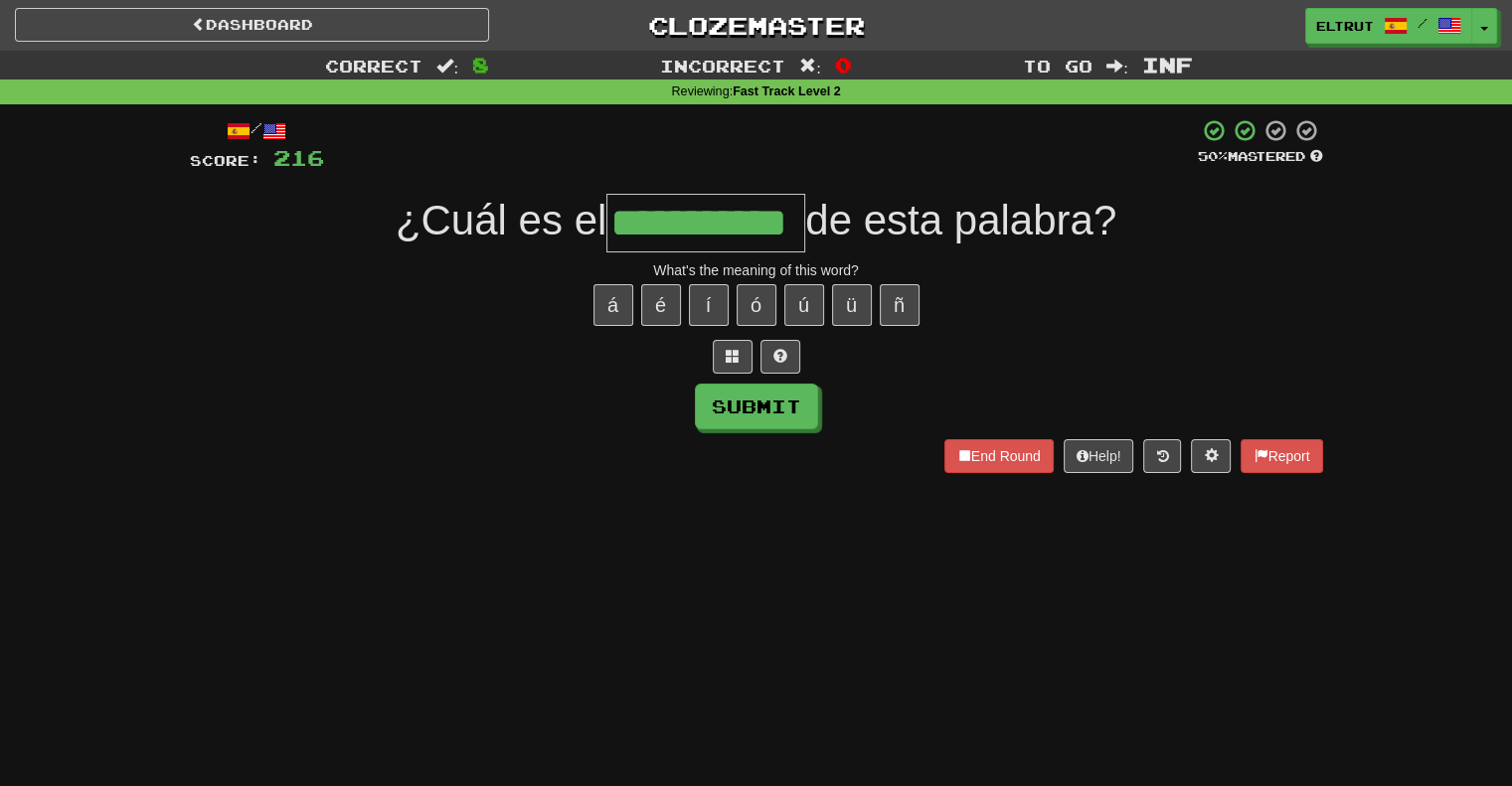 scroll, scrollTop: 0, scrollLeft: 5, axis: horizontal 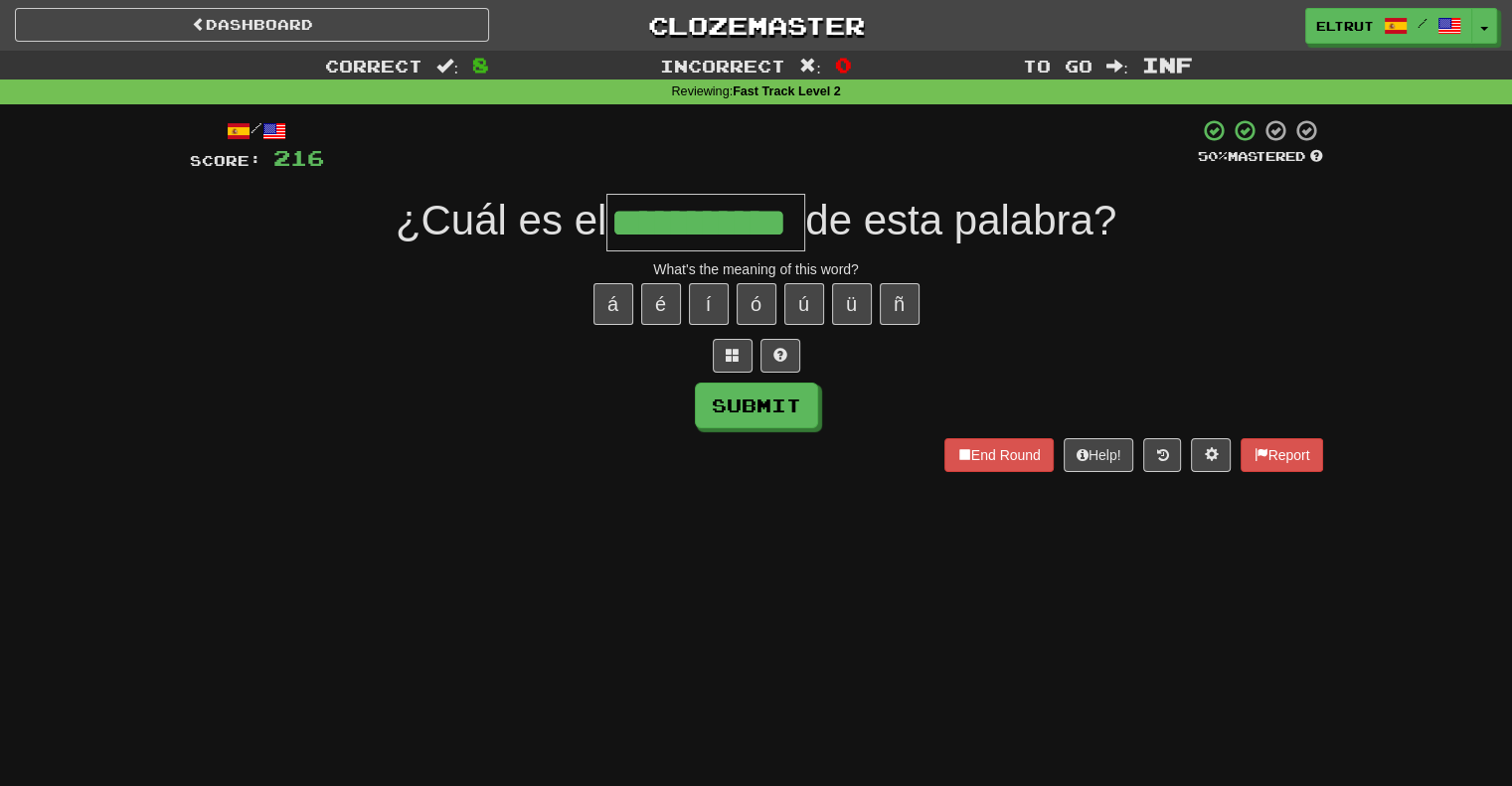 type on "**********" 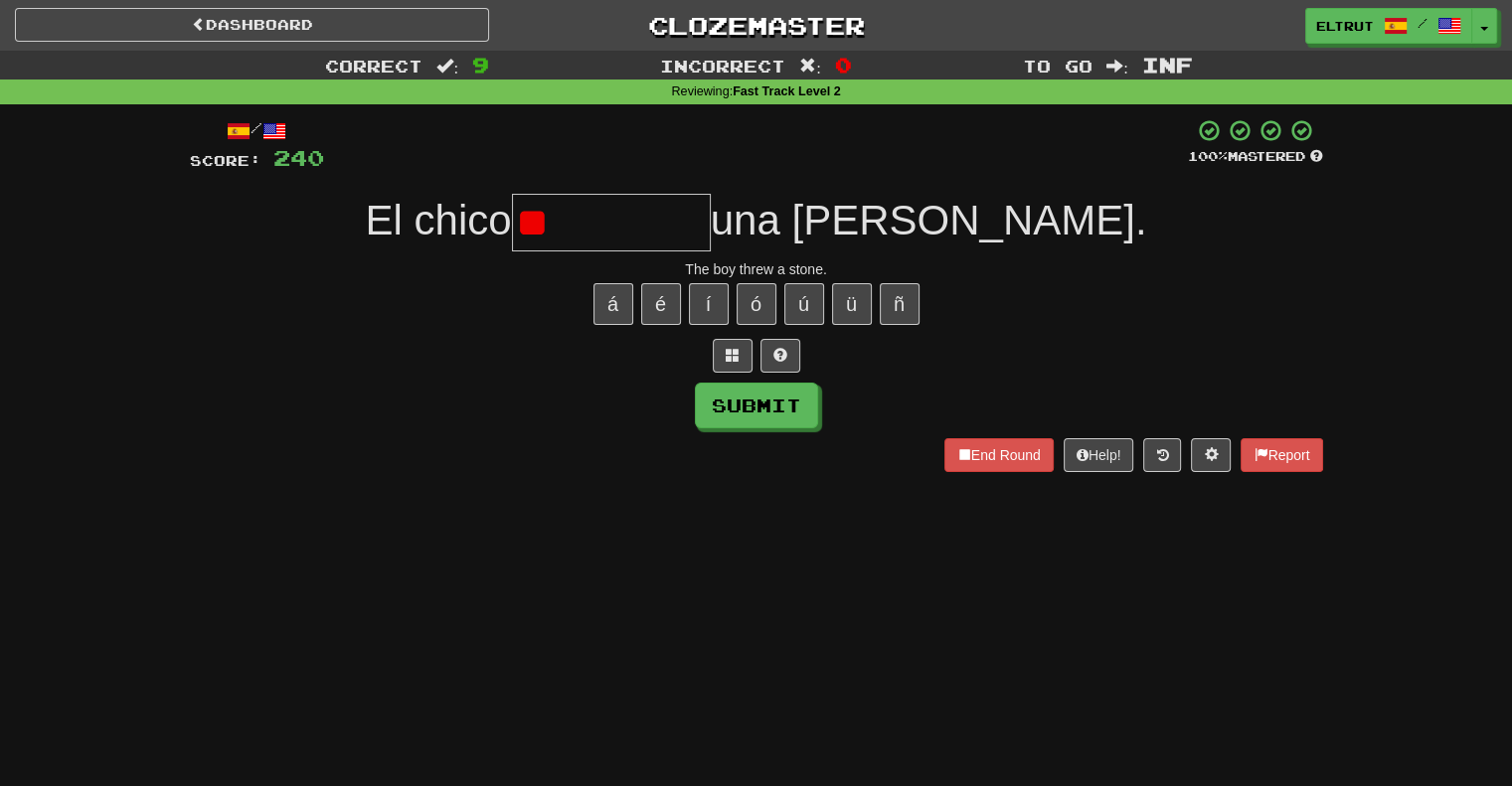 type on "*" 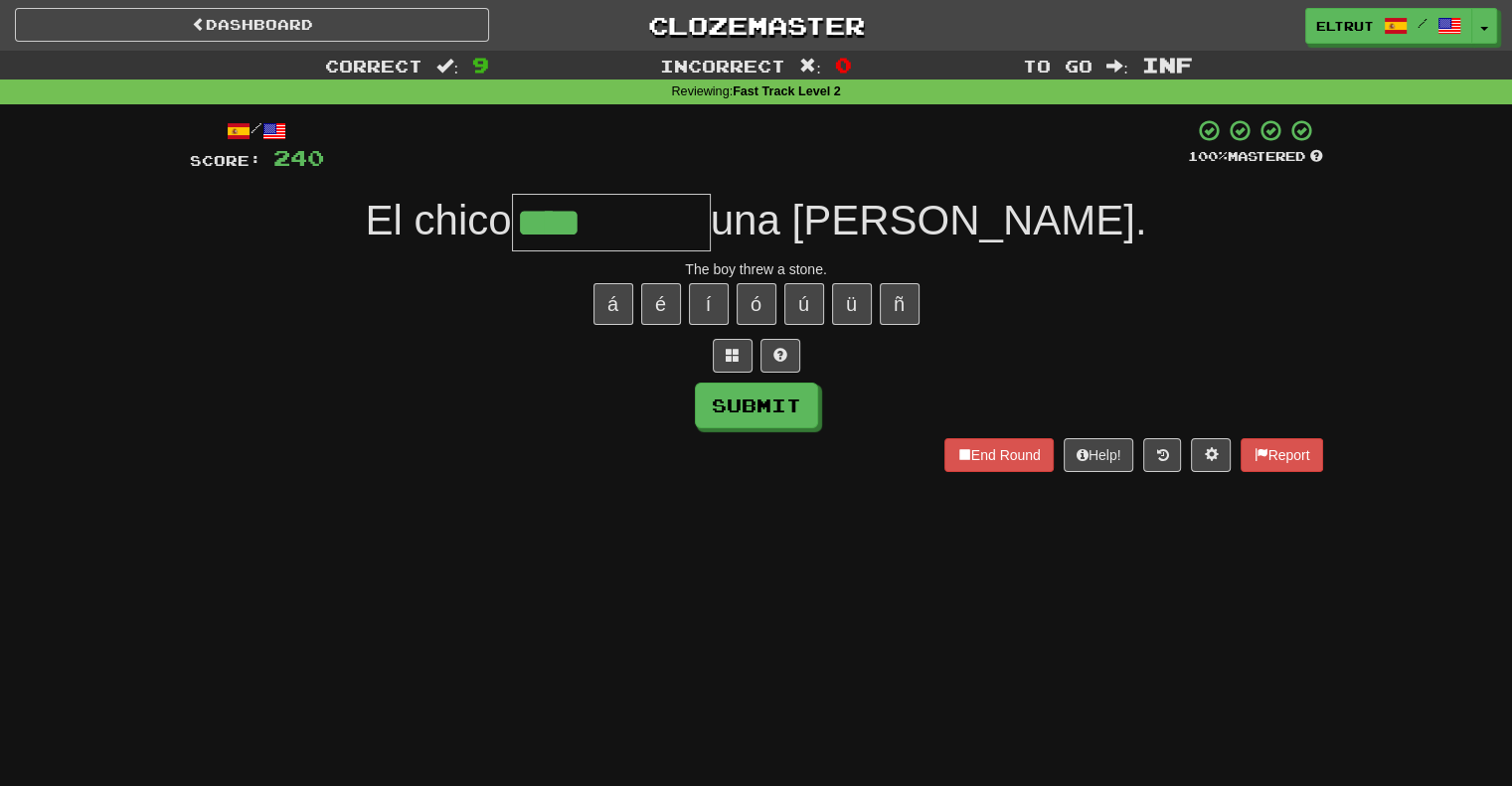 type on "****" 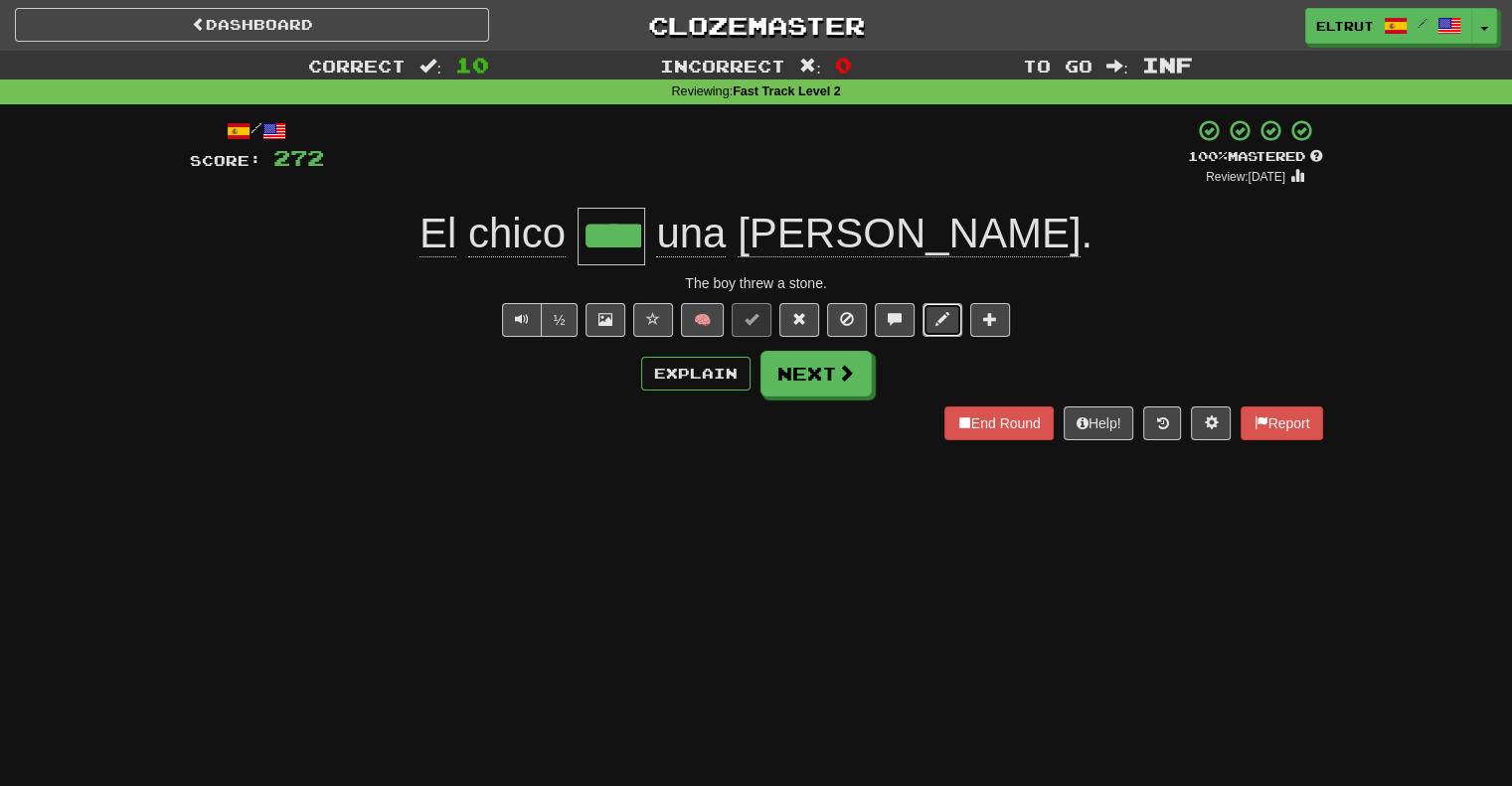 click at bounding box center (942, 319) 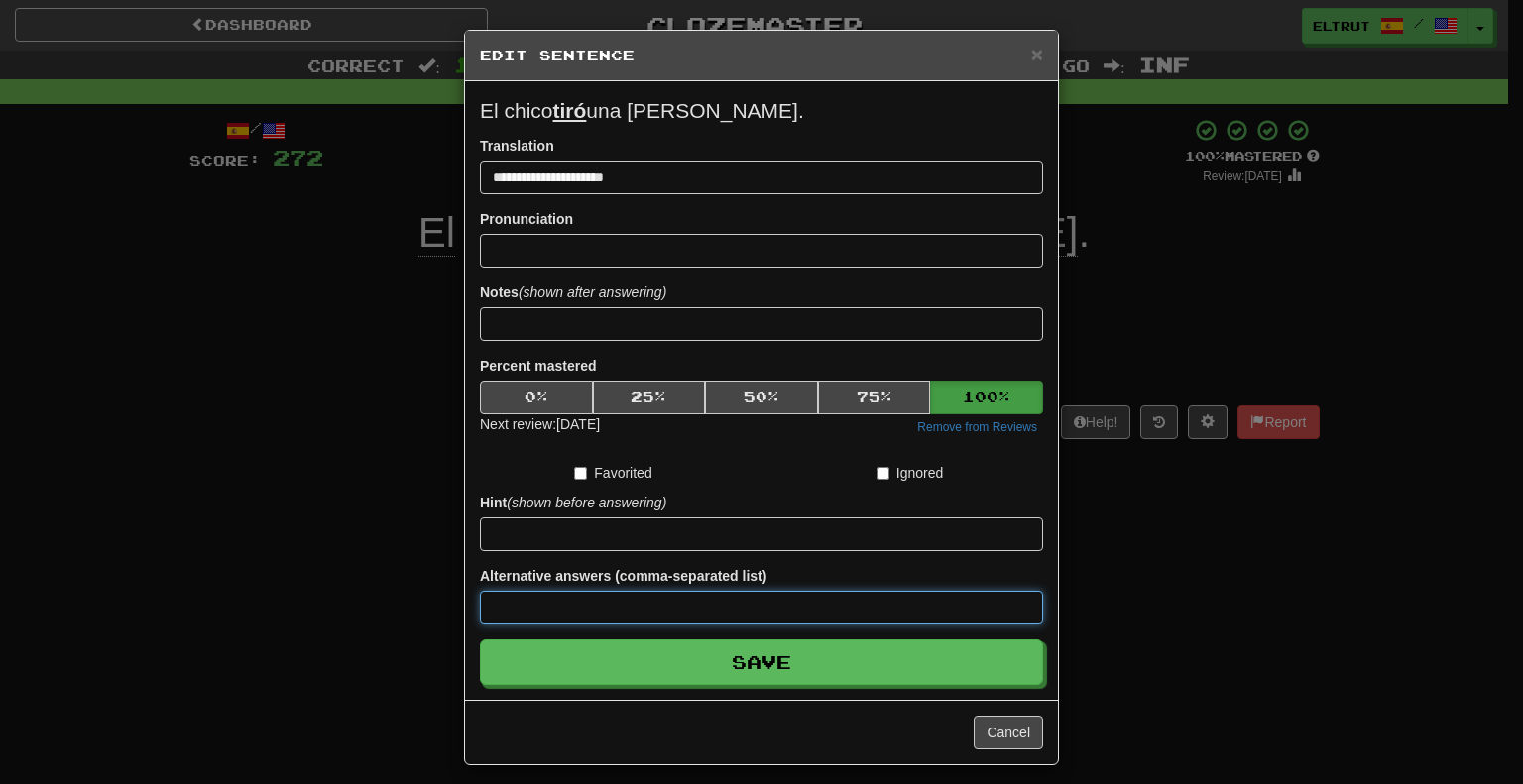 click at bounding box center [762, 608] 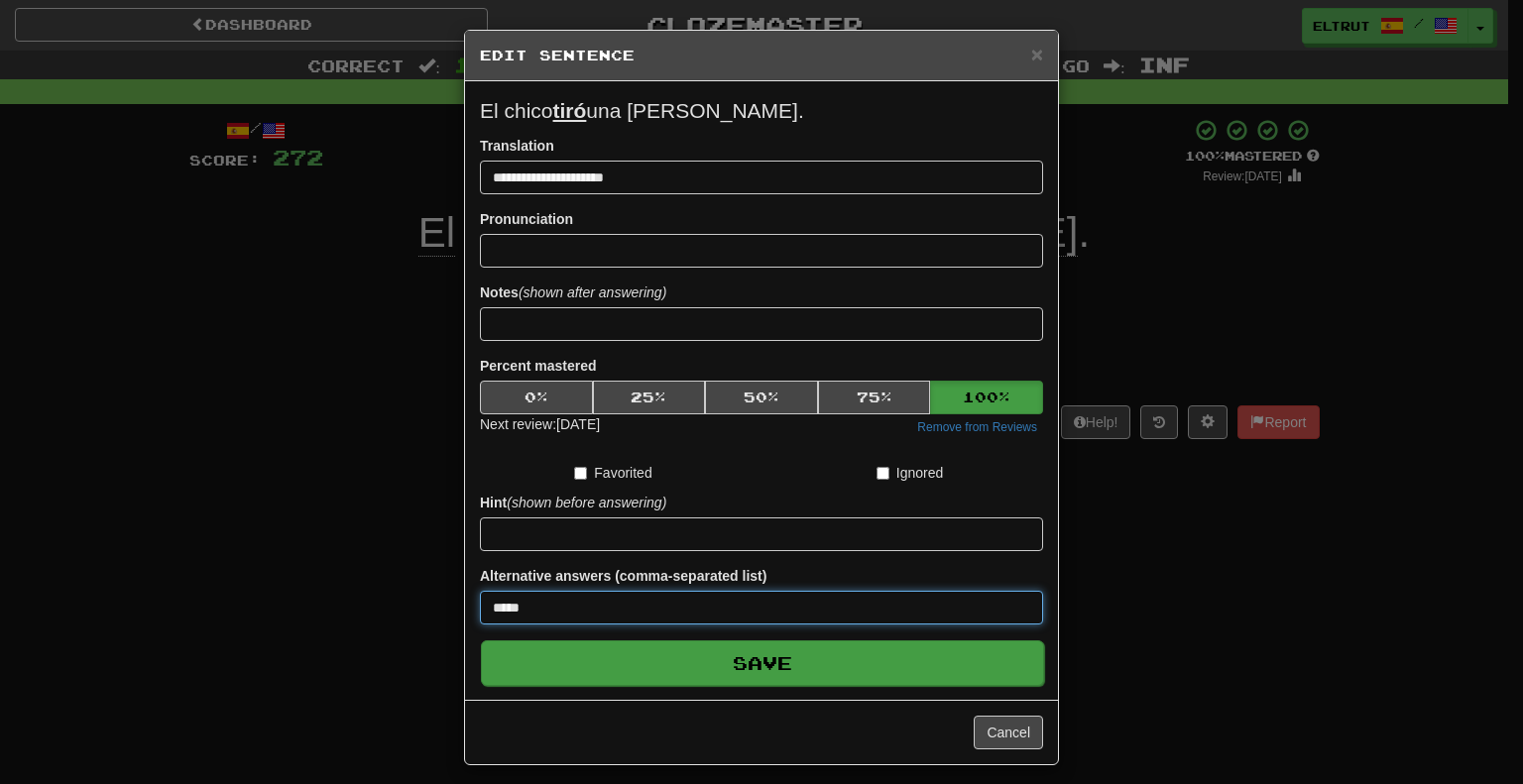 type on "*****" 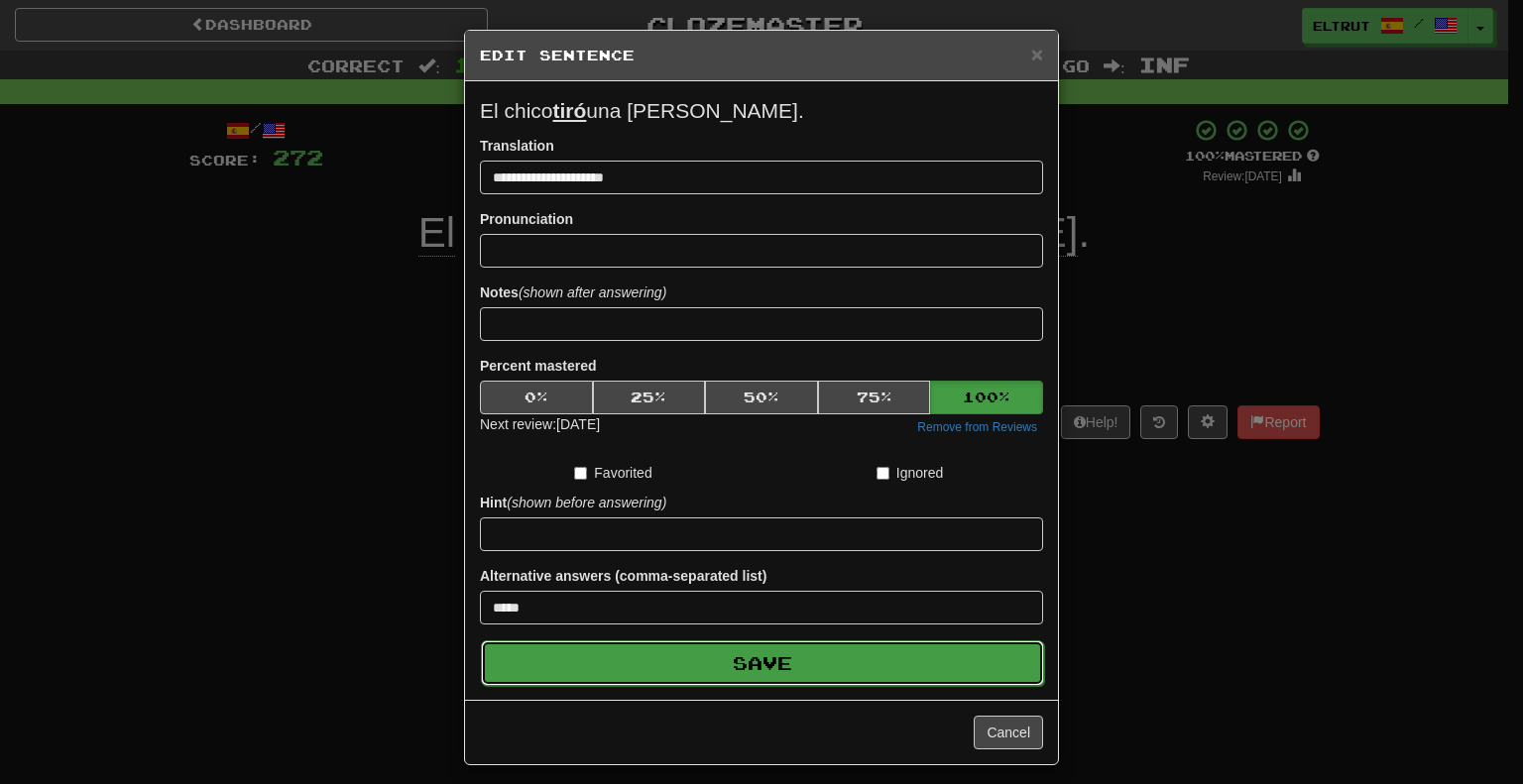 click on "Save" at bounding box center (762, 663) 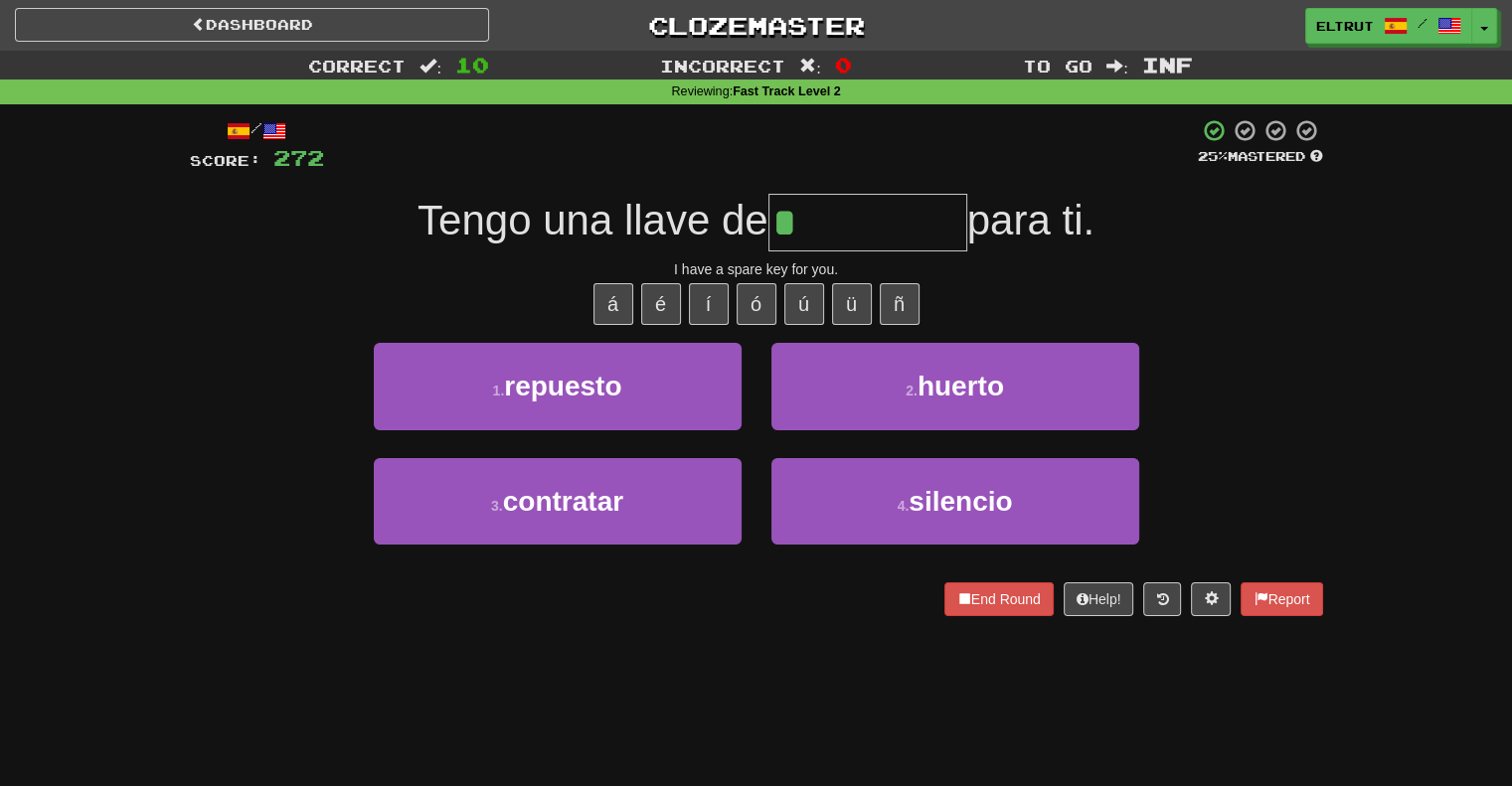 type on "********" 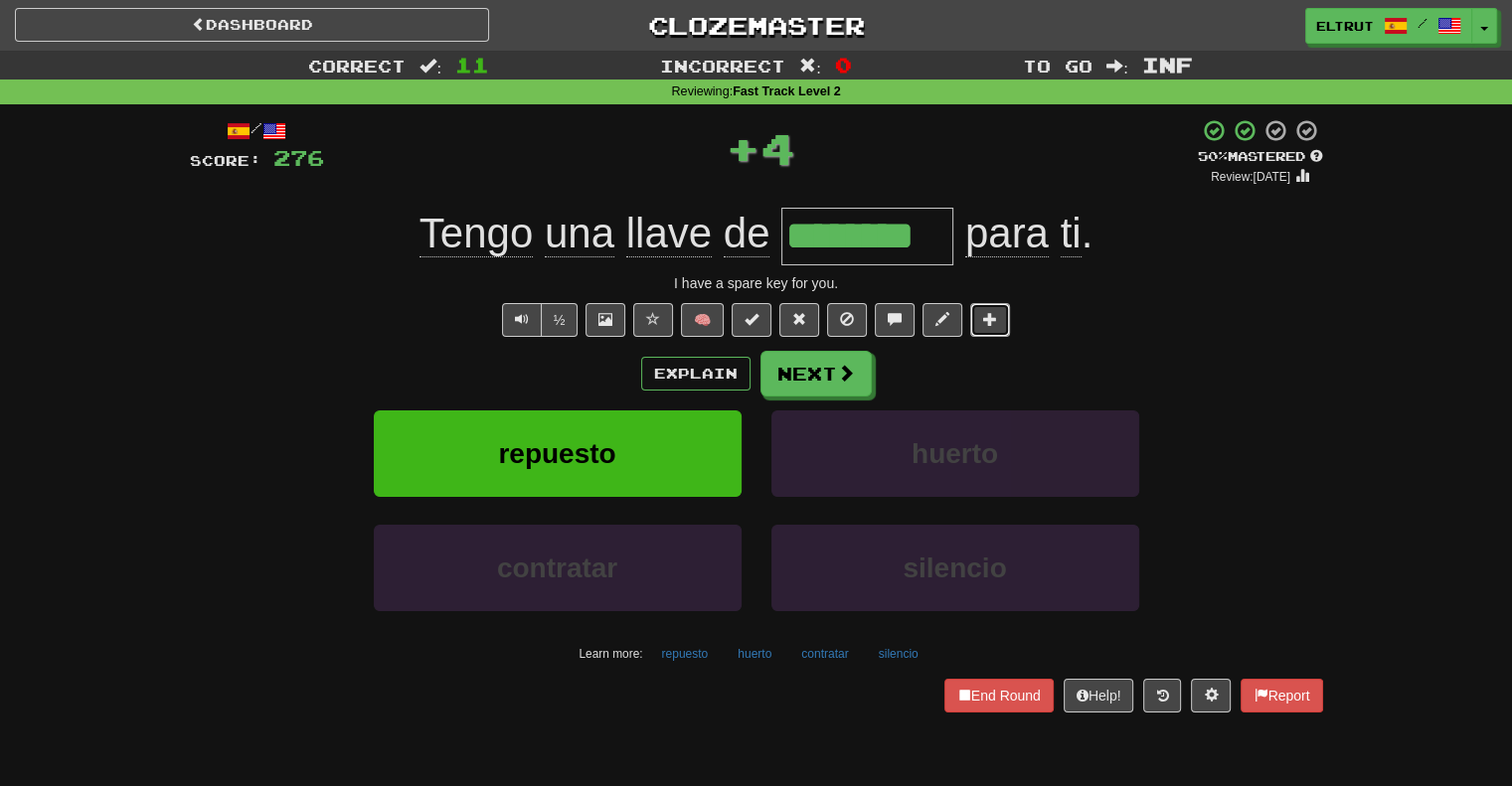 click at bounding box center [990, 319] 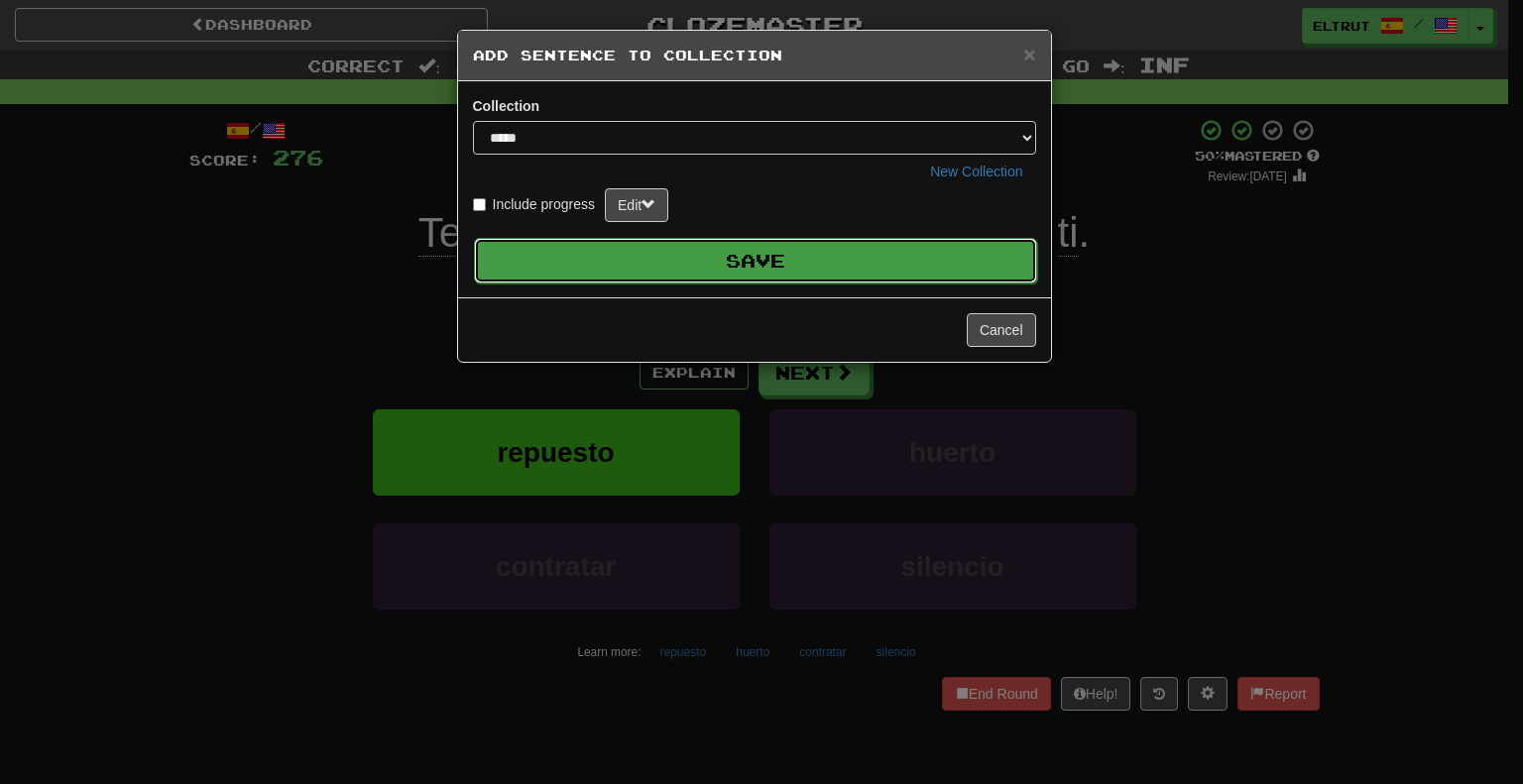 click on "Save" at bounding box center (756, 261) 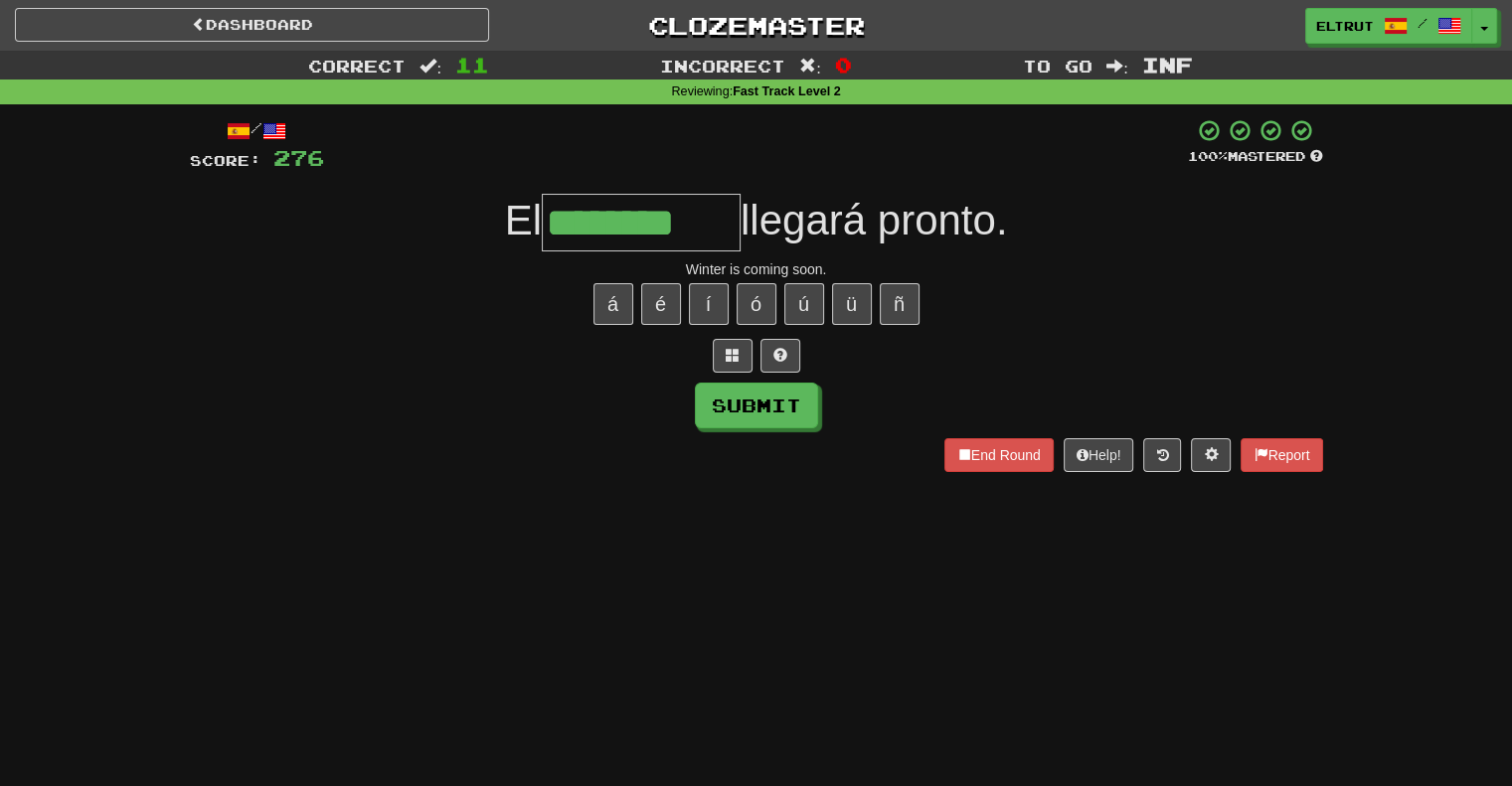 type on "********" 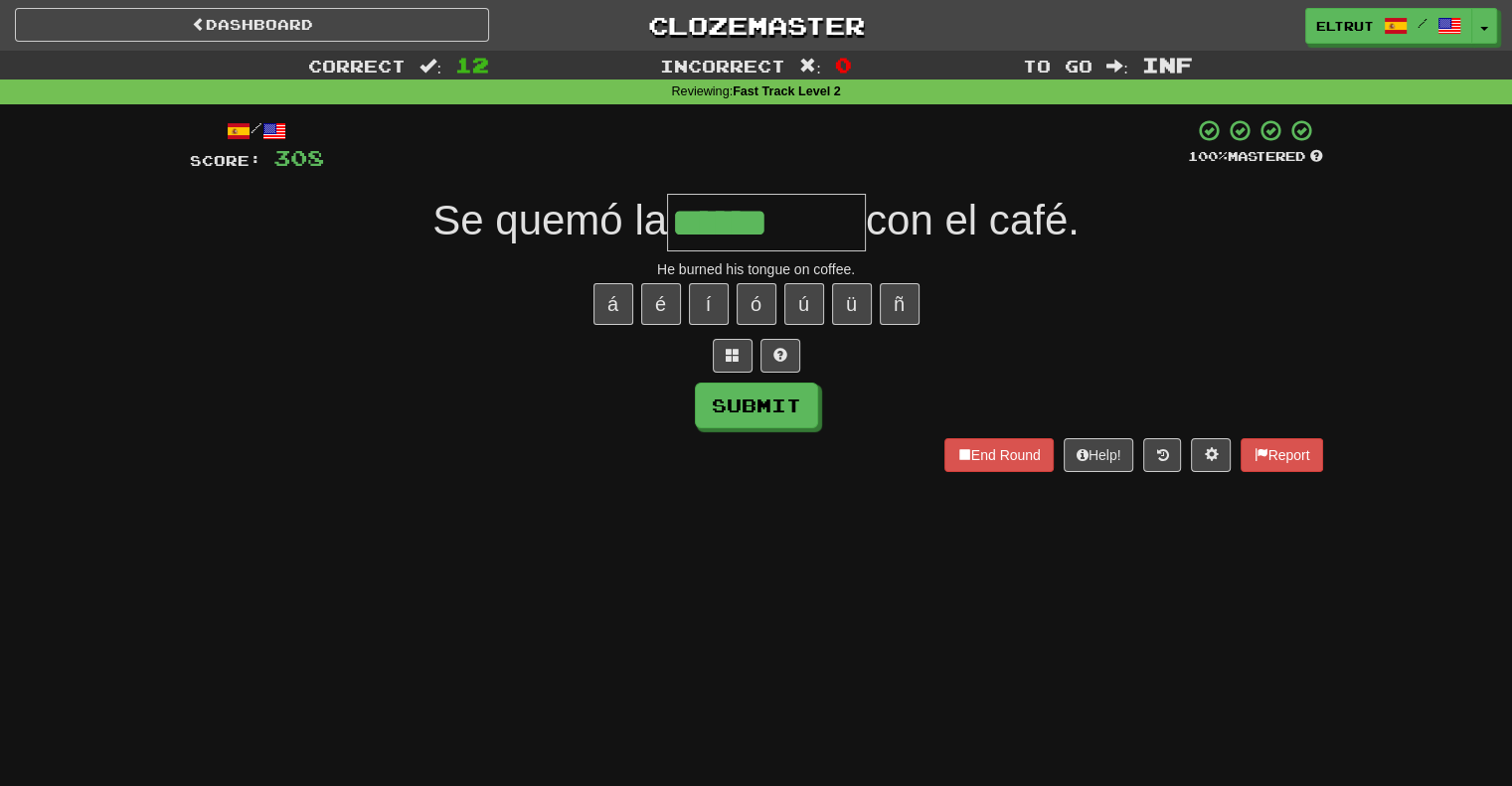 type on "******" 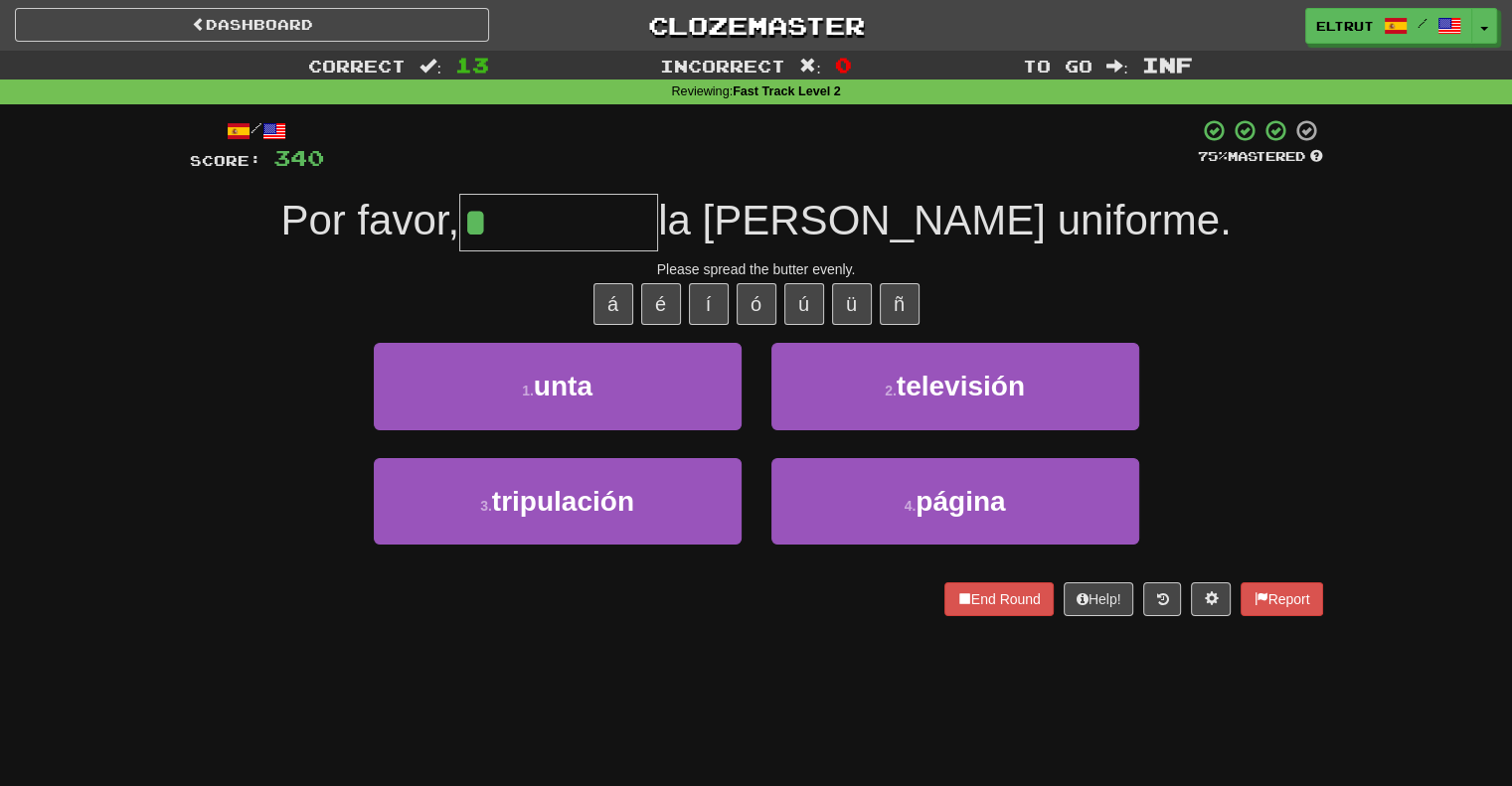 type on "****" 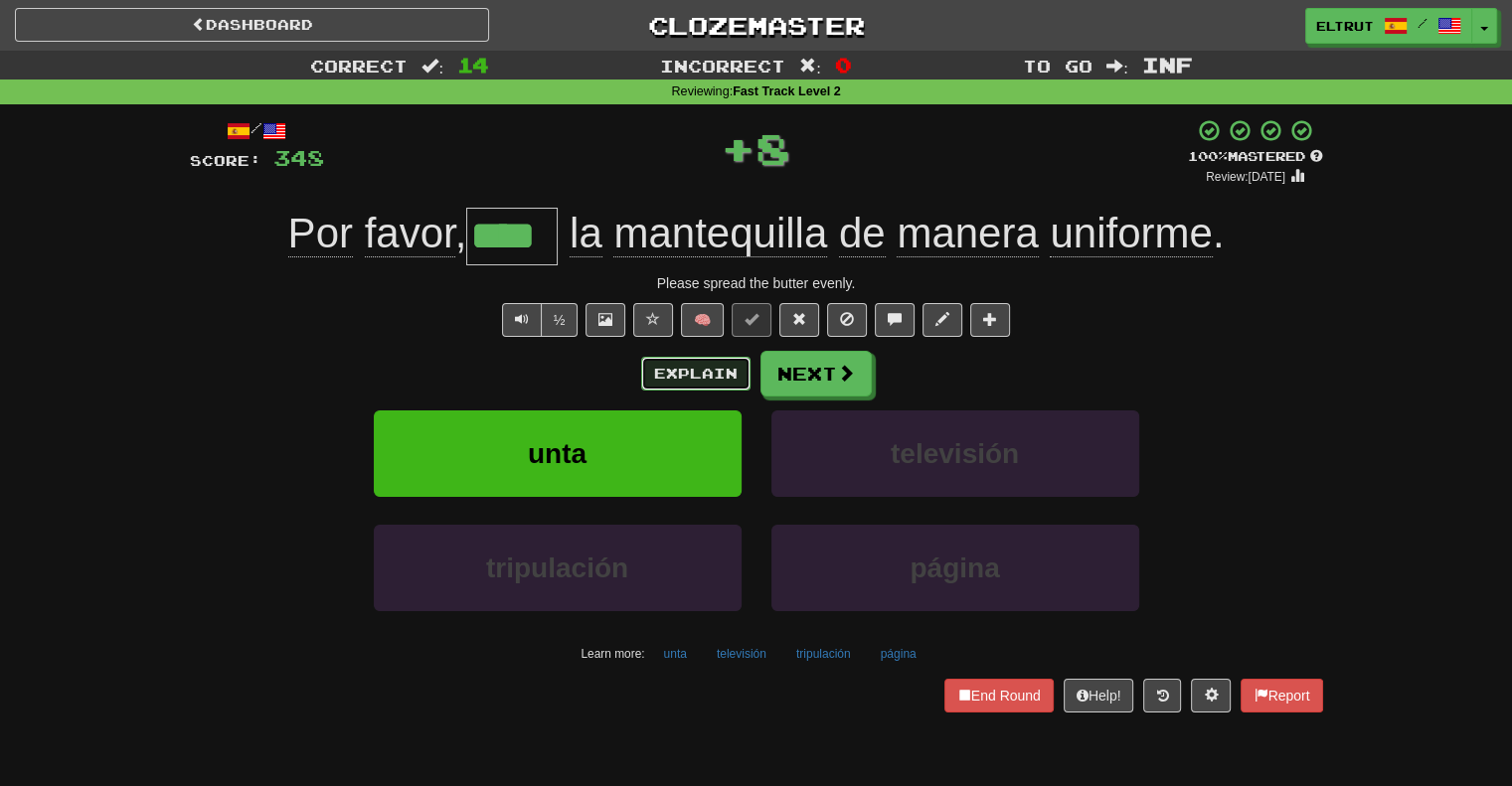 click on "Explain" at bounding box center [696, 374] 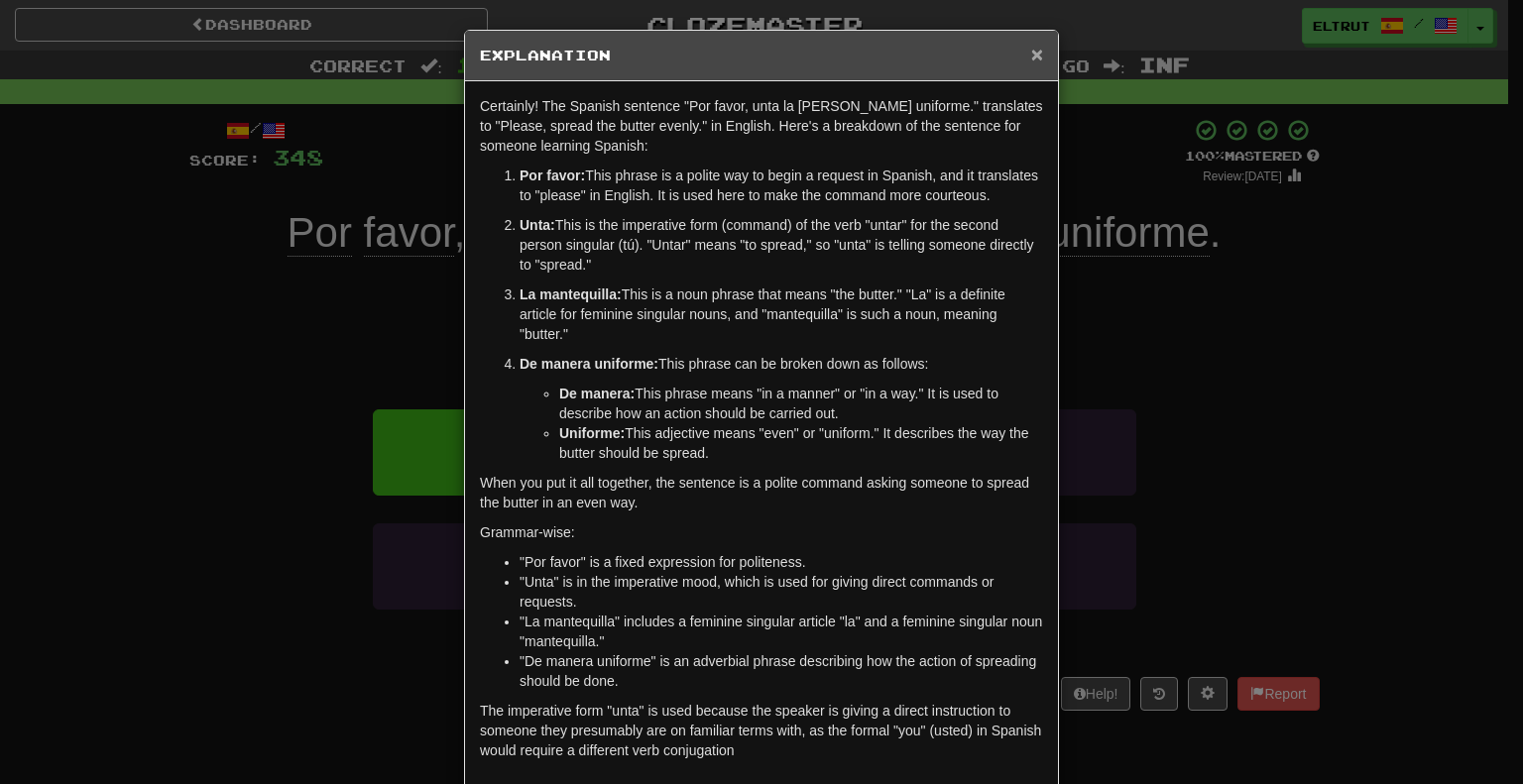 click on "×" at bounding box center (1037, 54) 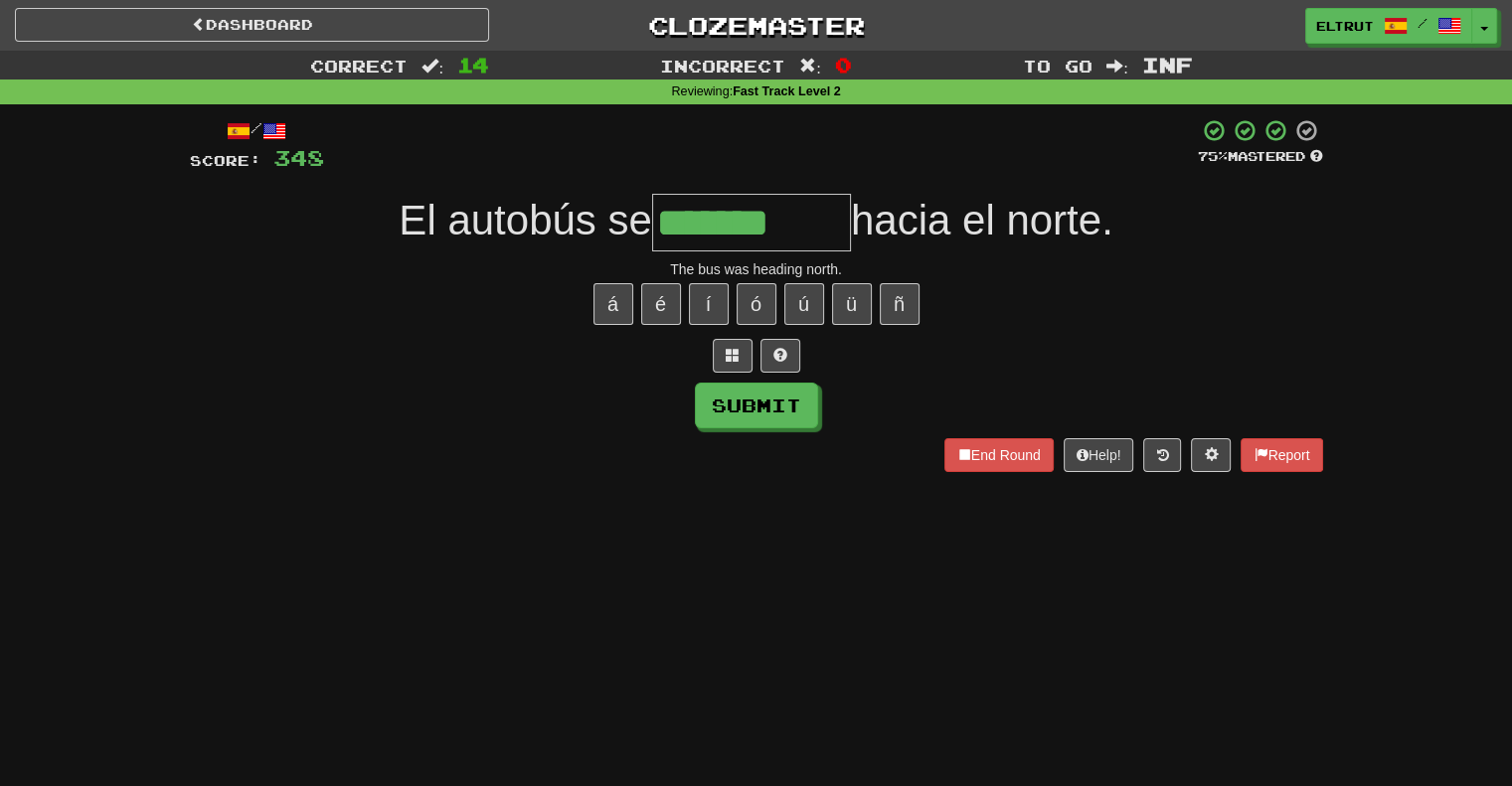 type on "*******" 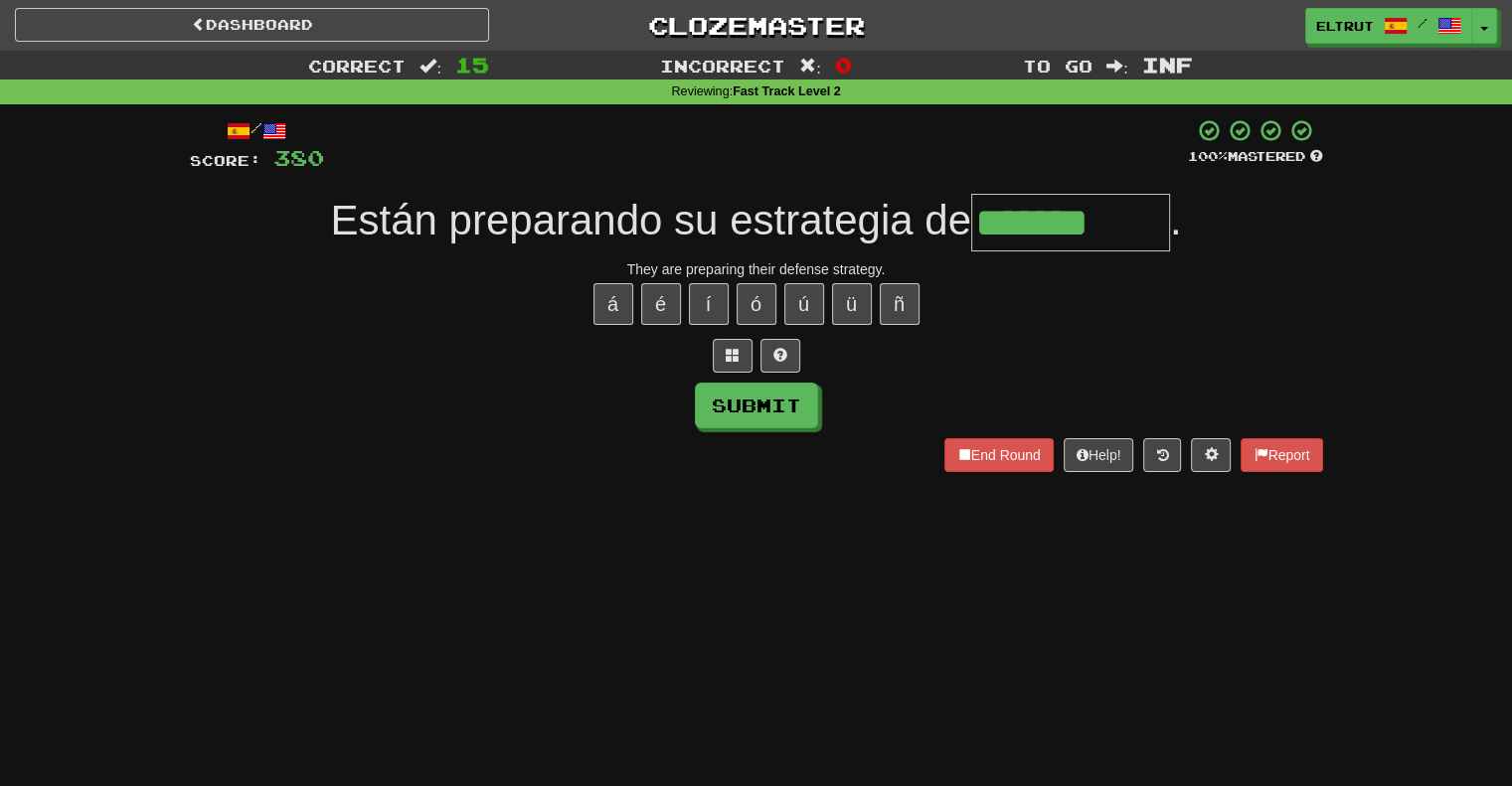 type on "*******" 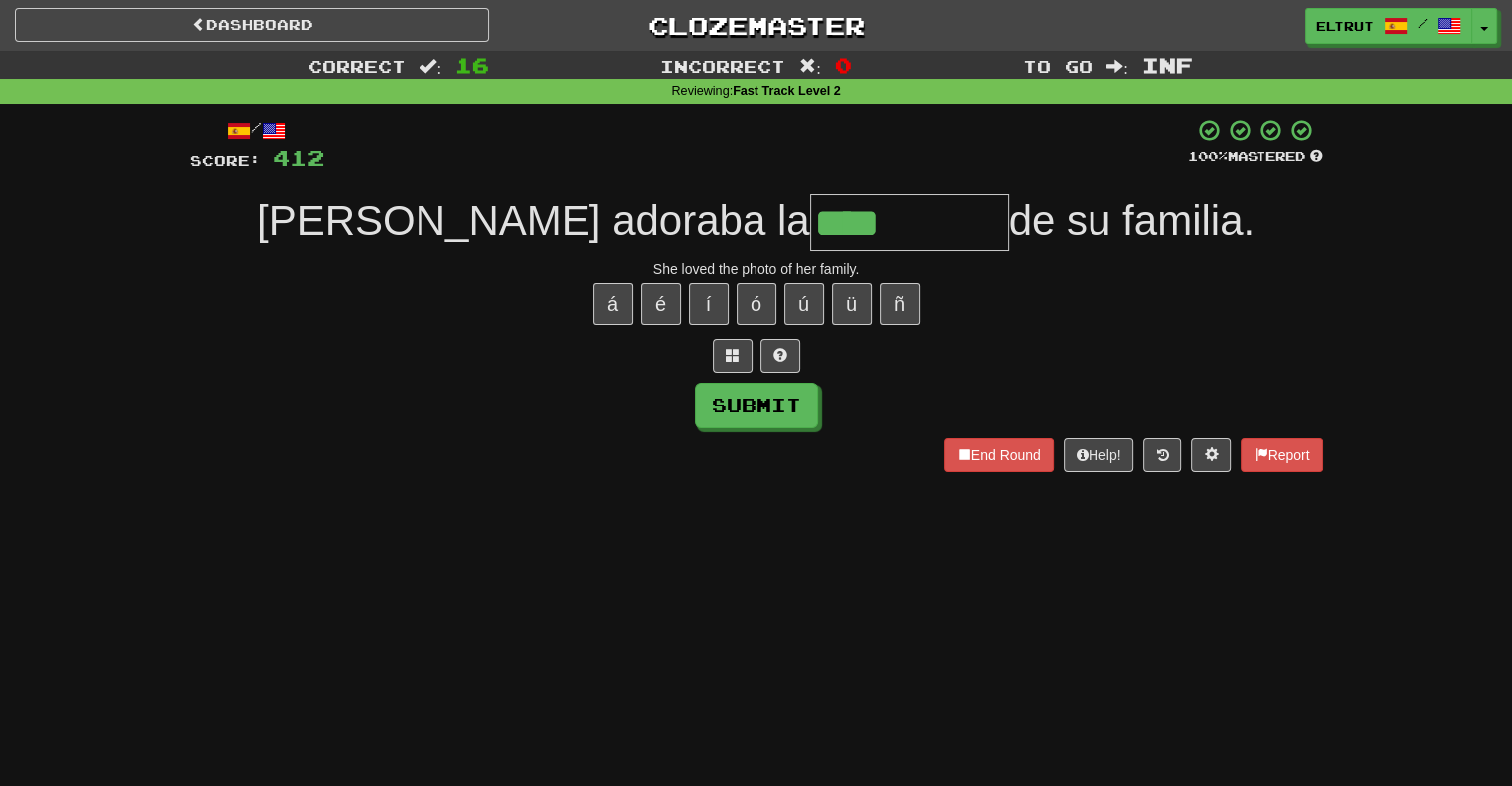 type on "****" 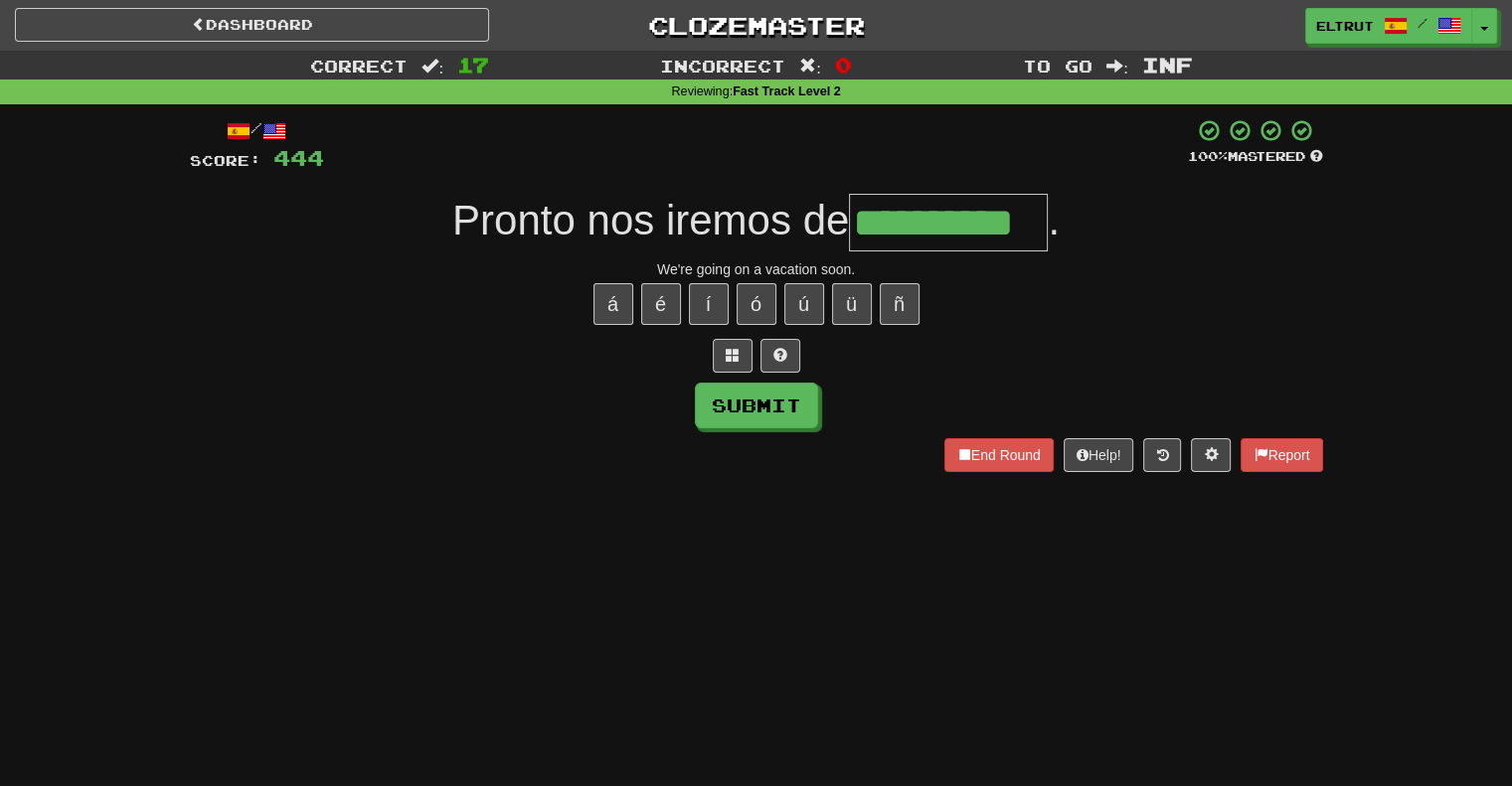 scroll, scrollTop: 0, scrollLeft: 17, axis: horizontal 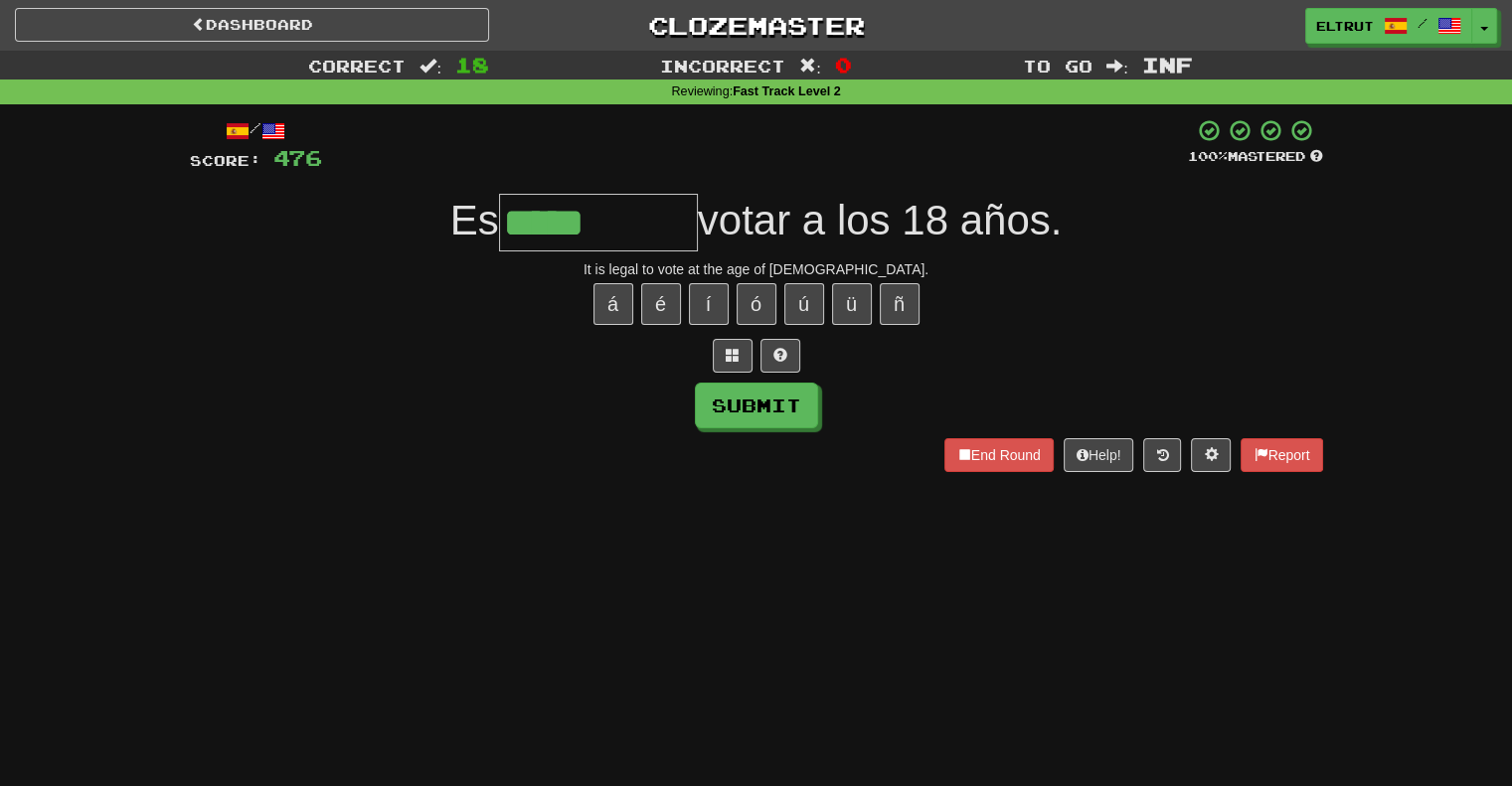 type on "*****" 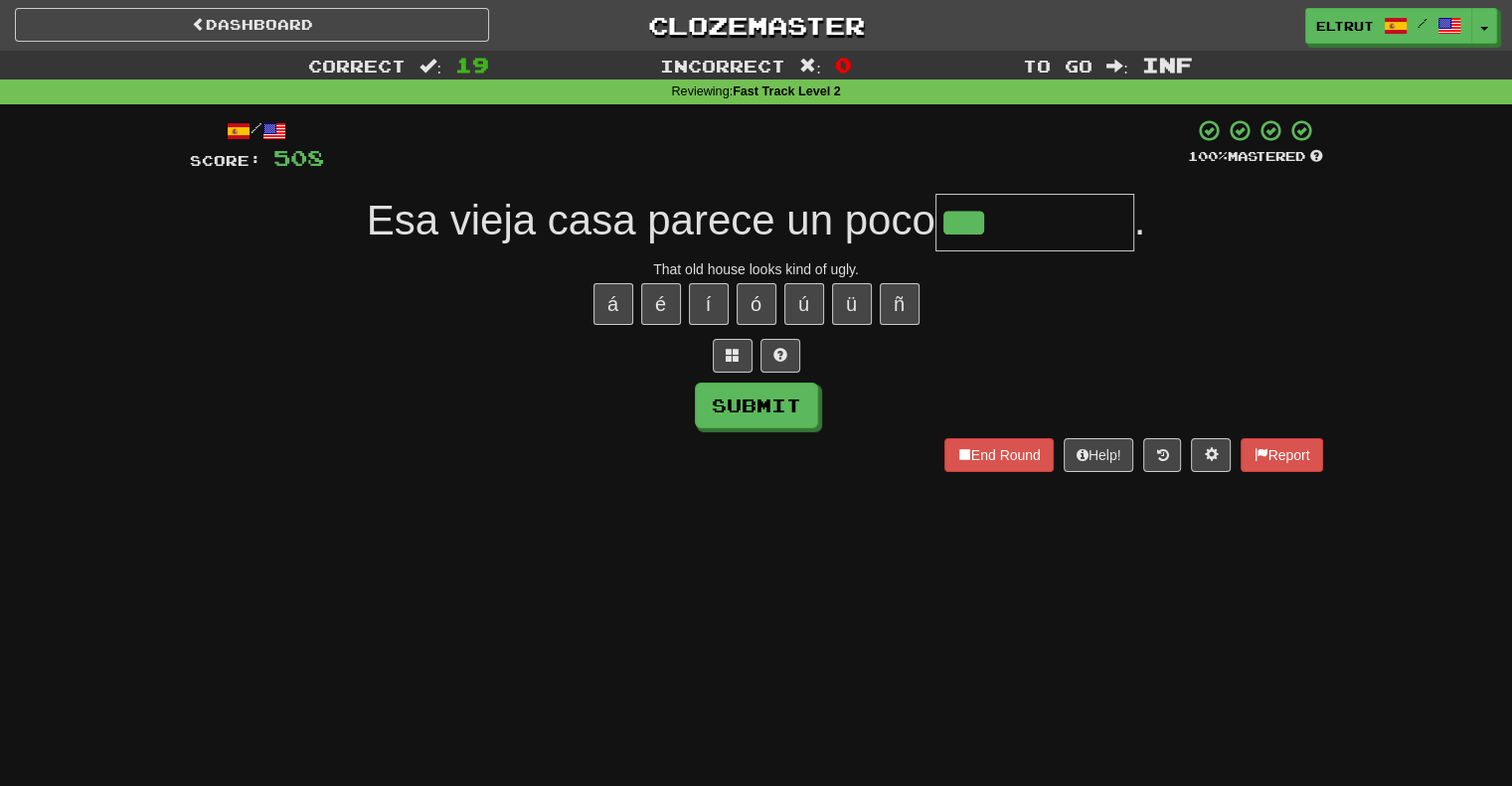 type on "***" 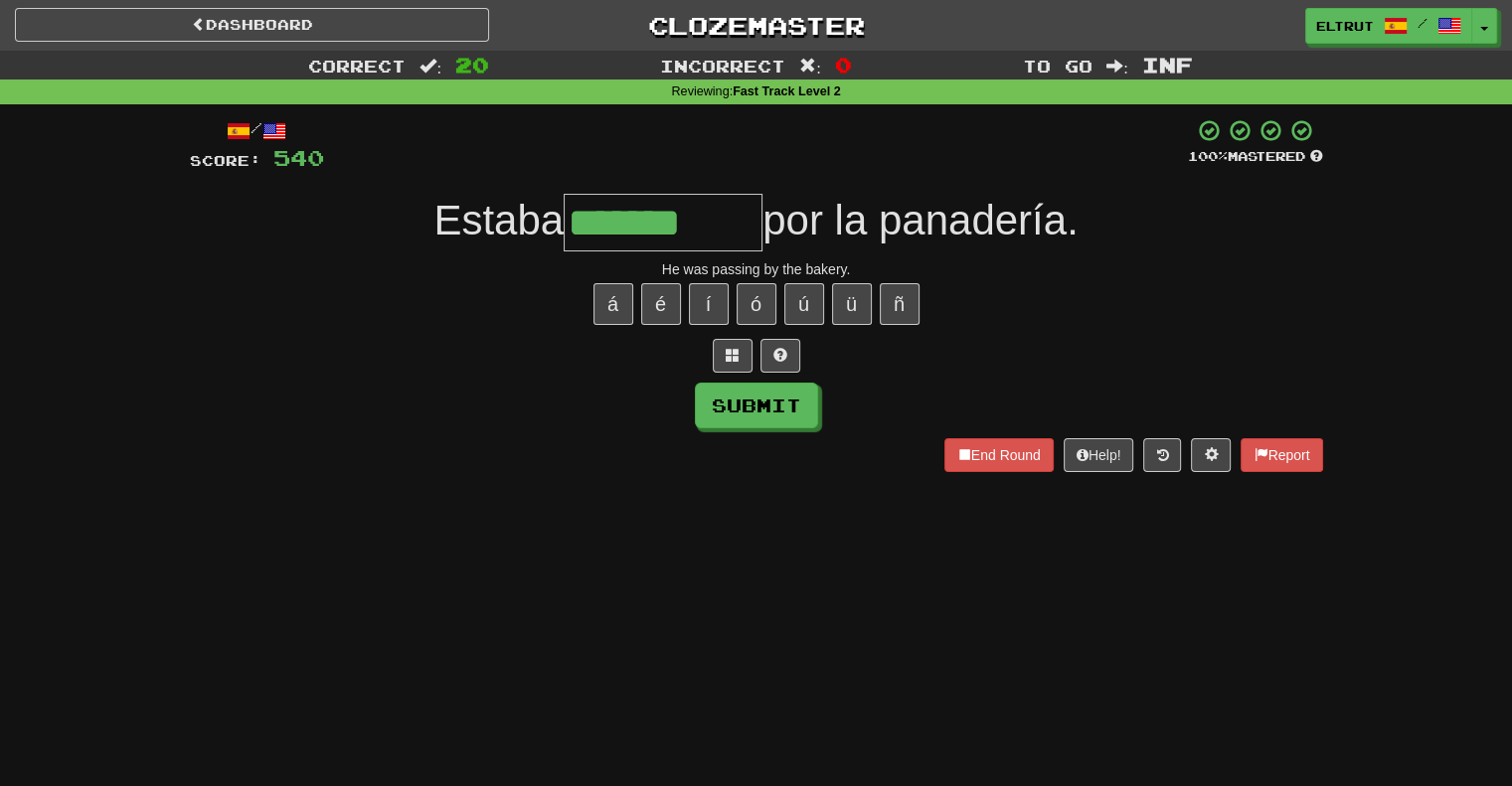 type on "*******" 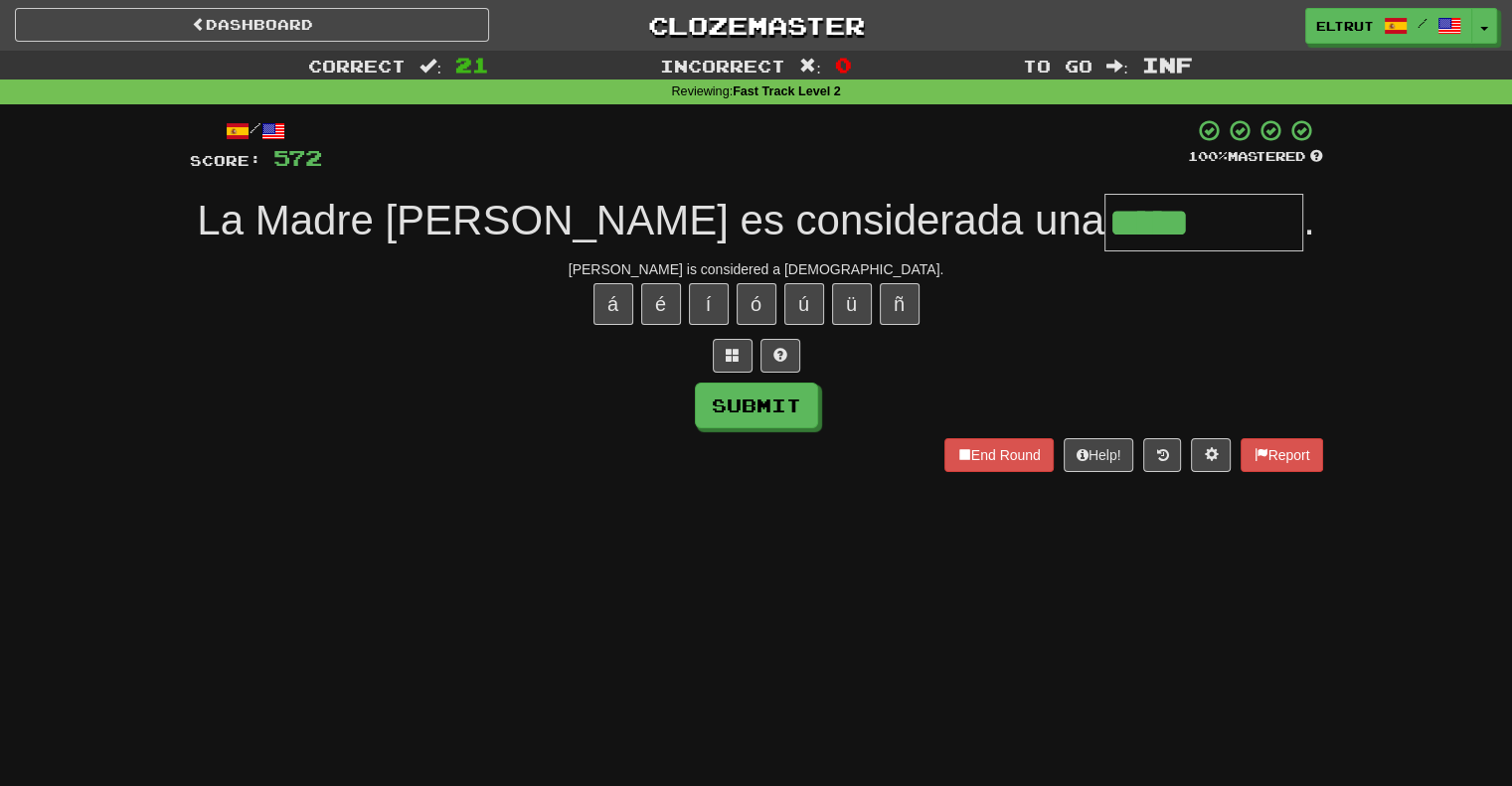 type on "*****" 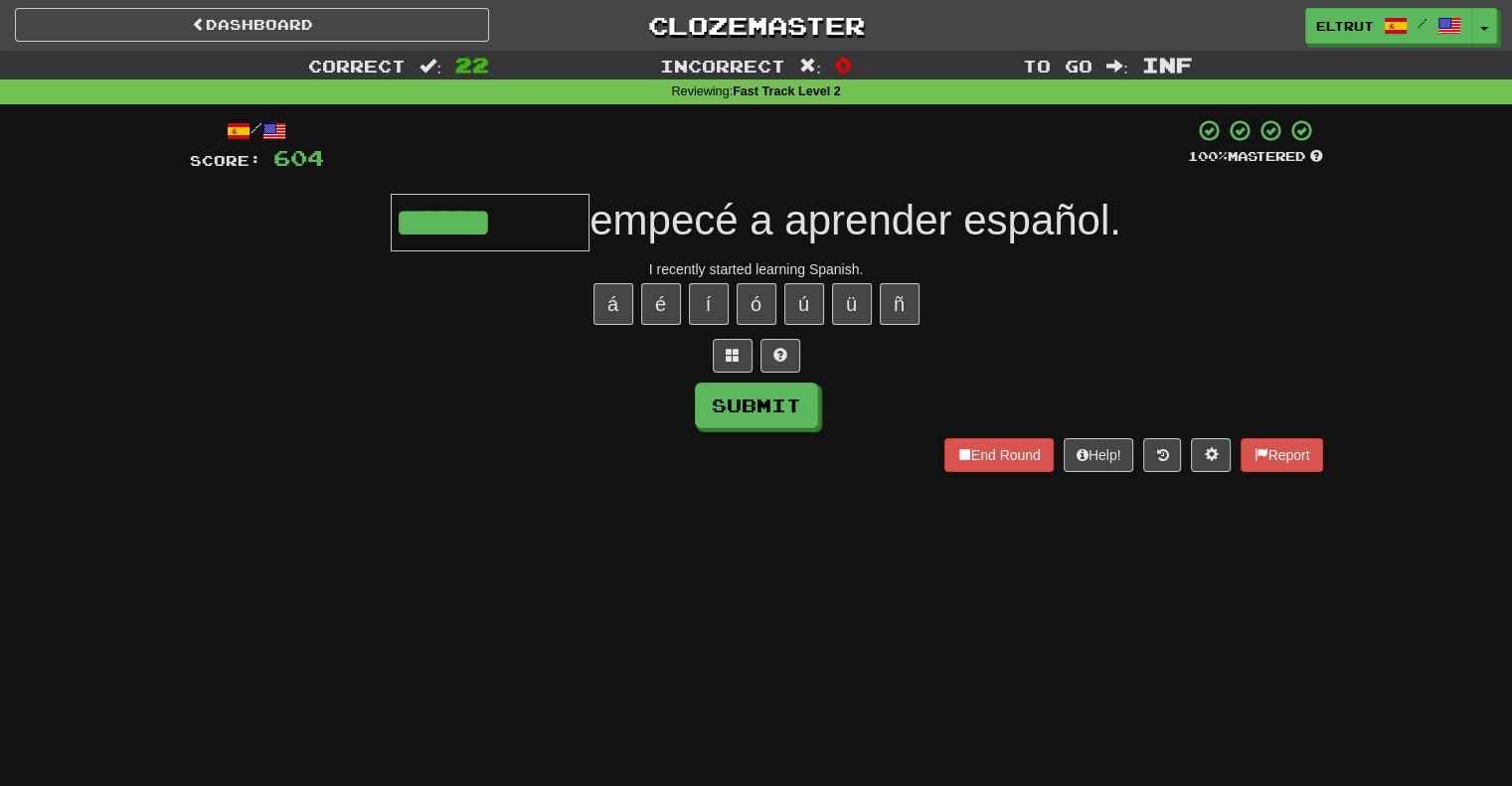 type on "**********" 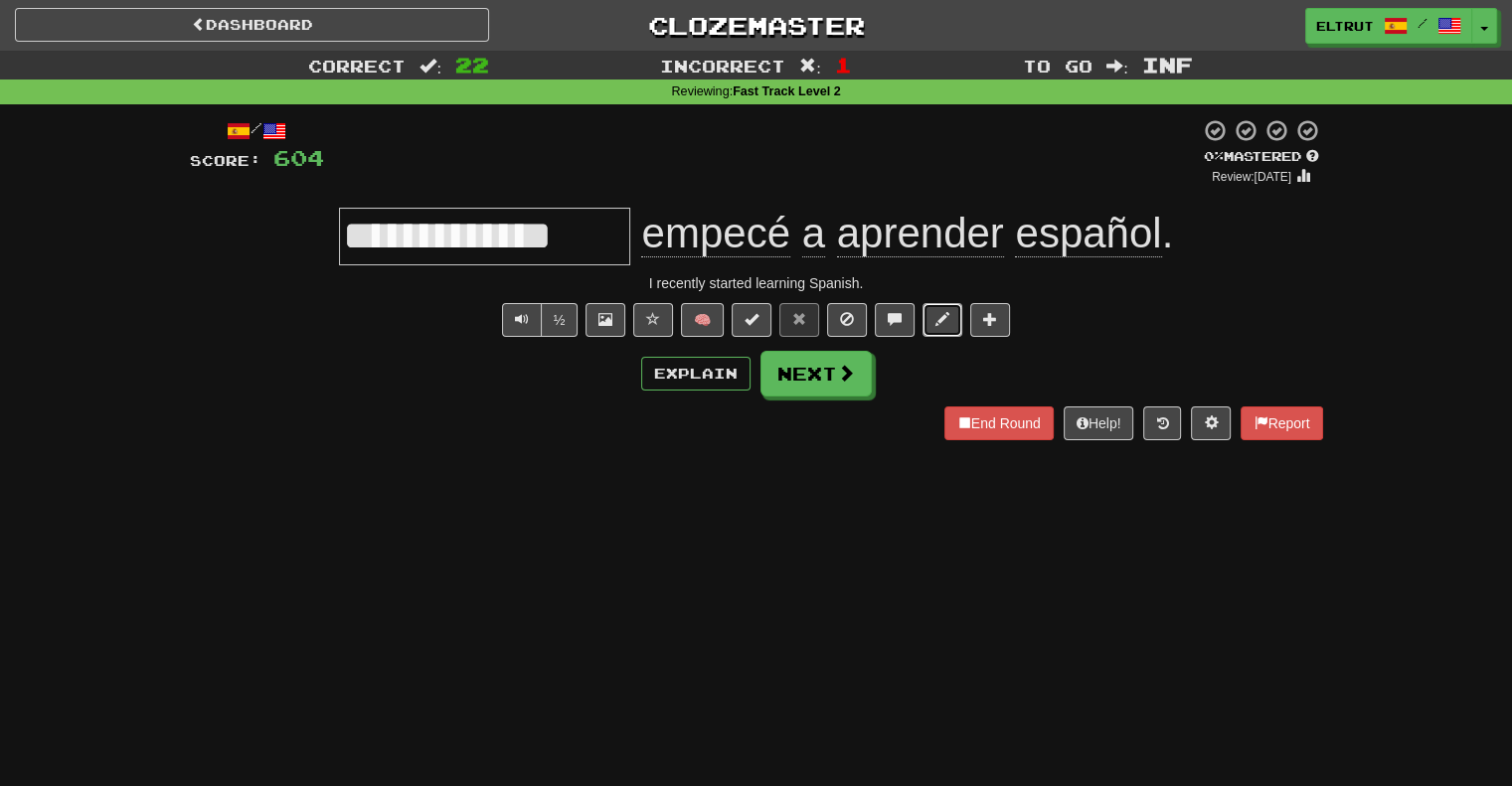 click at bounding box center (942, 319) 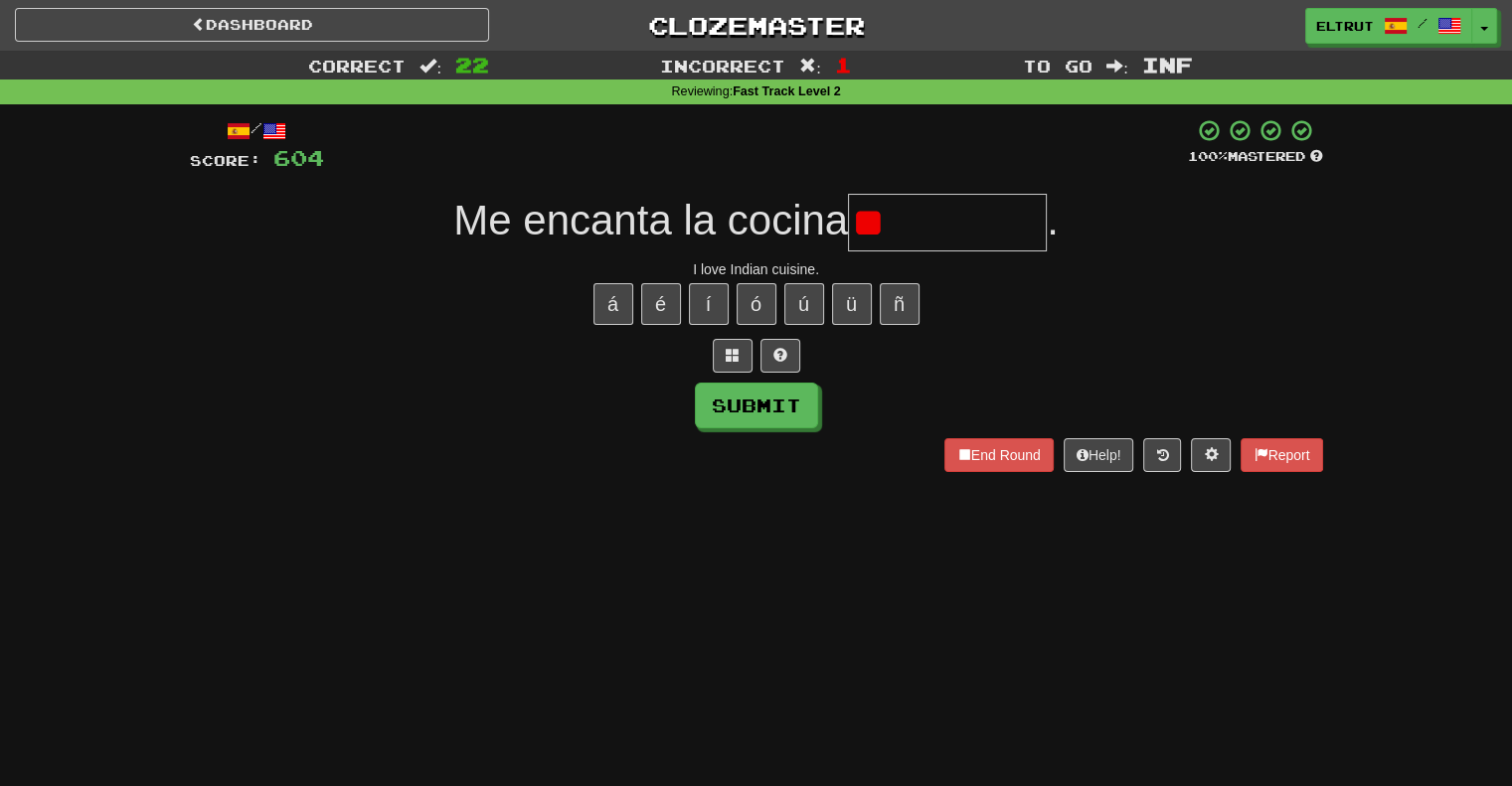 type on "*" 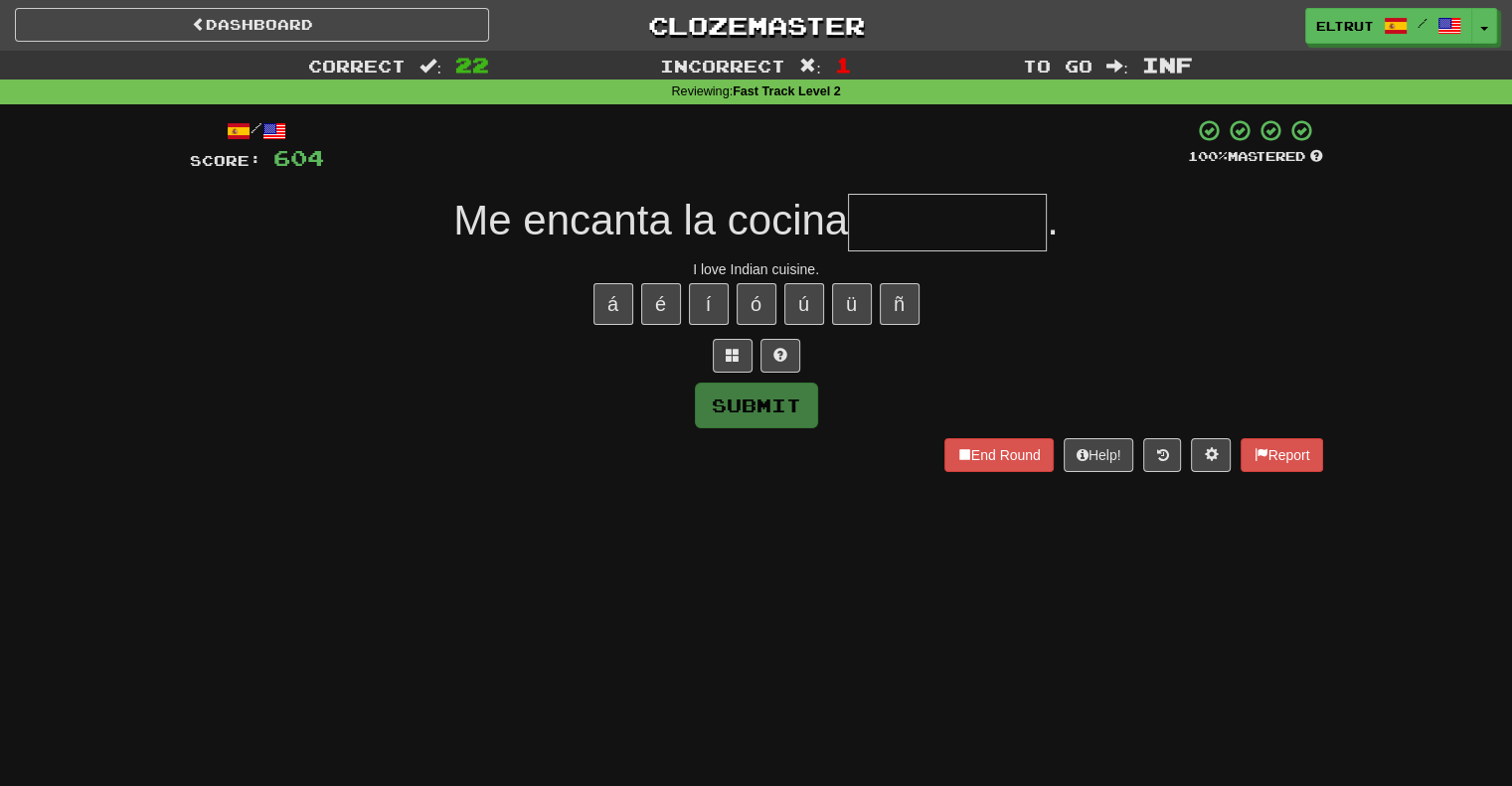type on "*" 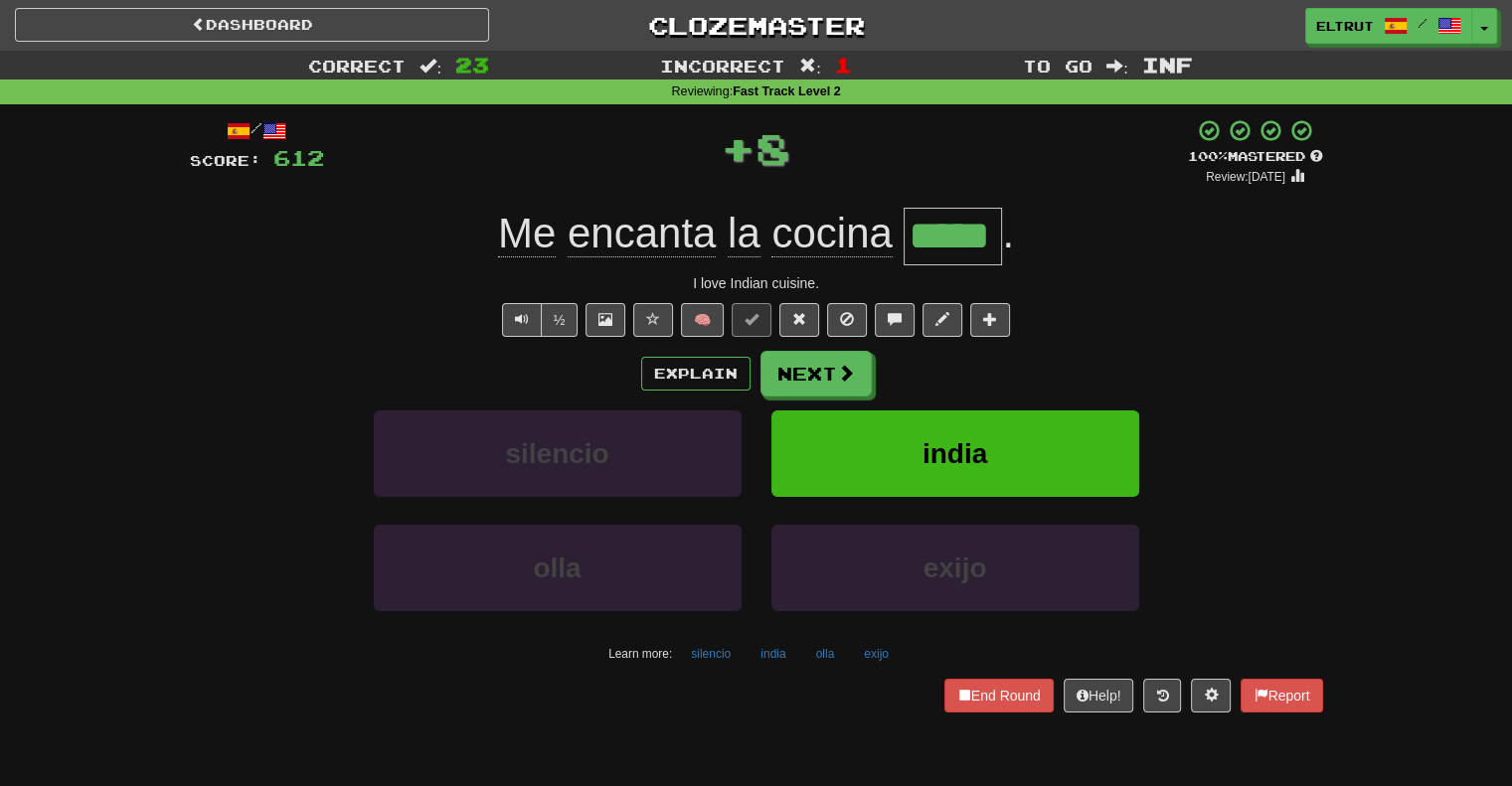 type on "*****" 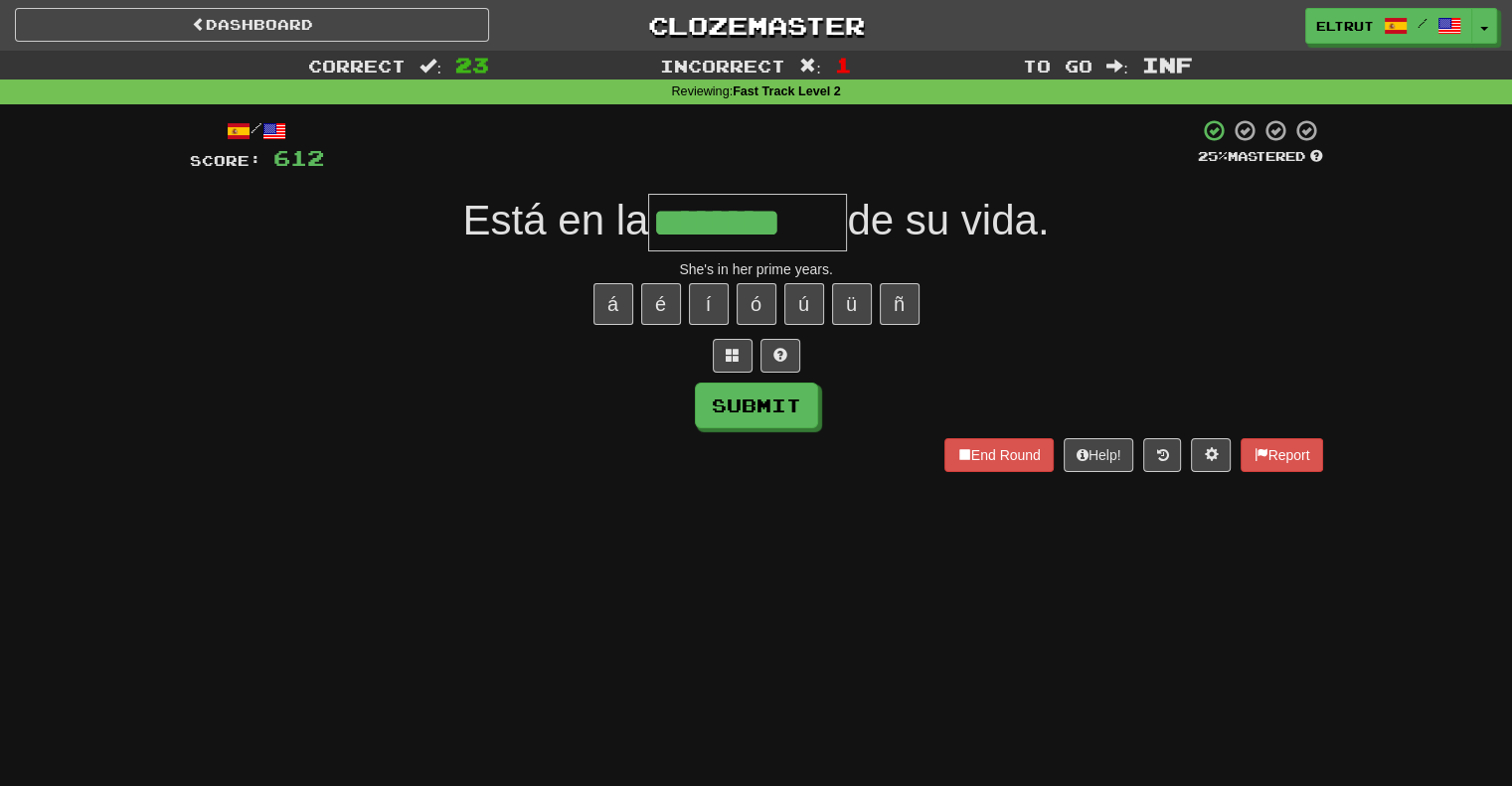 type on "********" 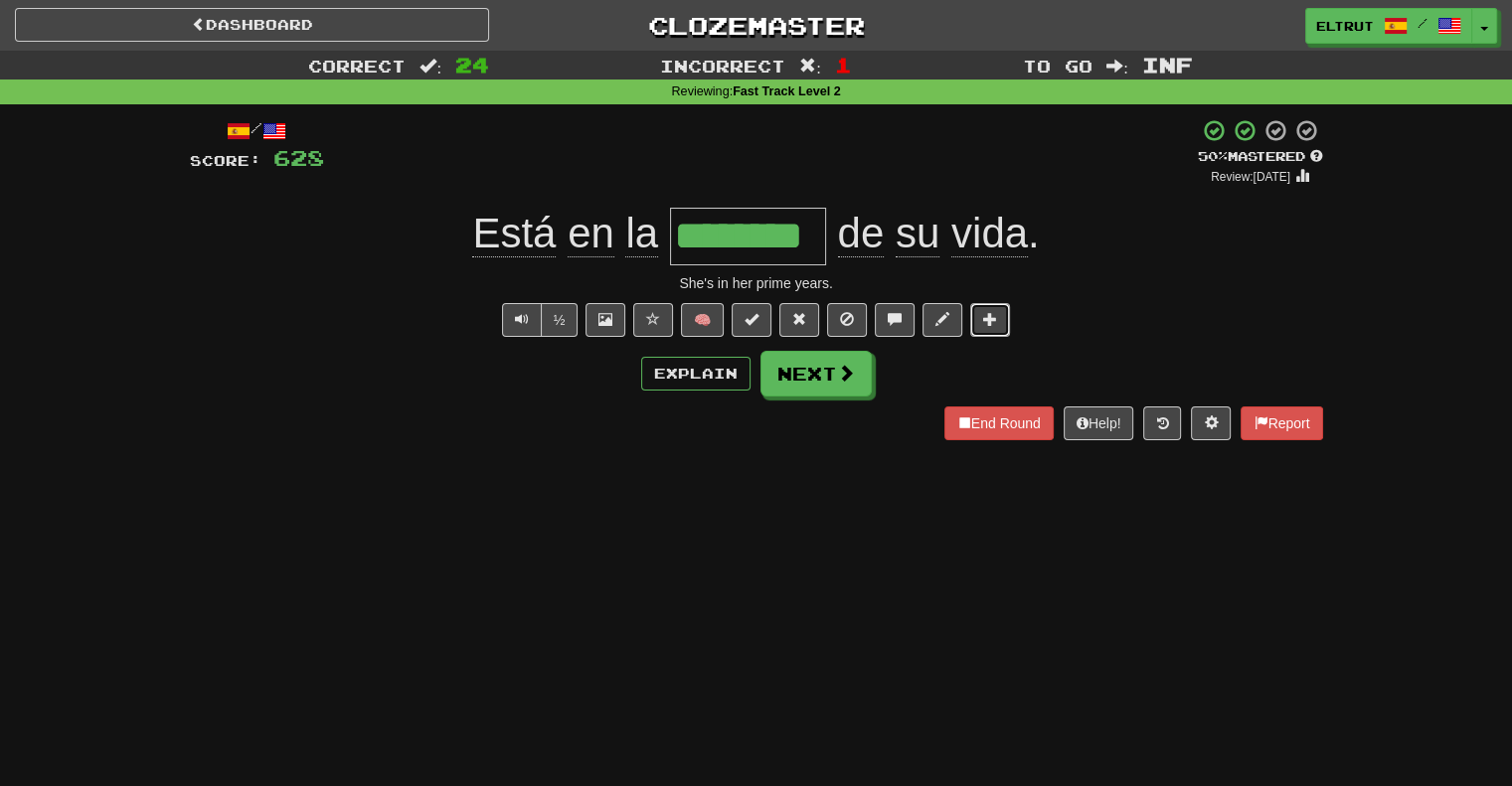 click at bounding box center [990, 319] 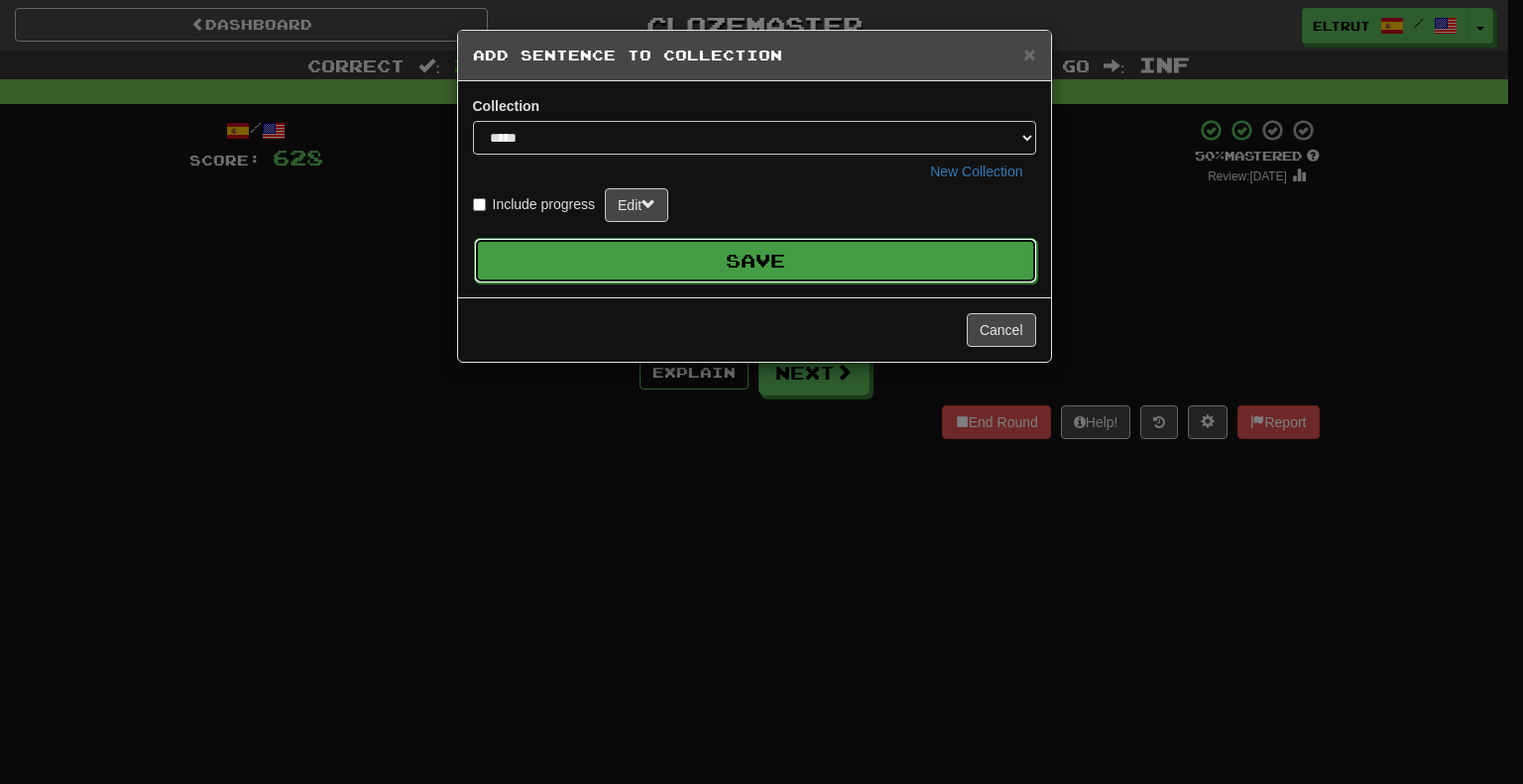 click on "Save" at bounding box center [756, 261] 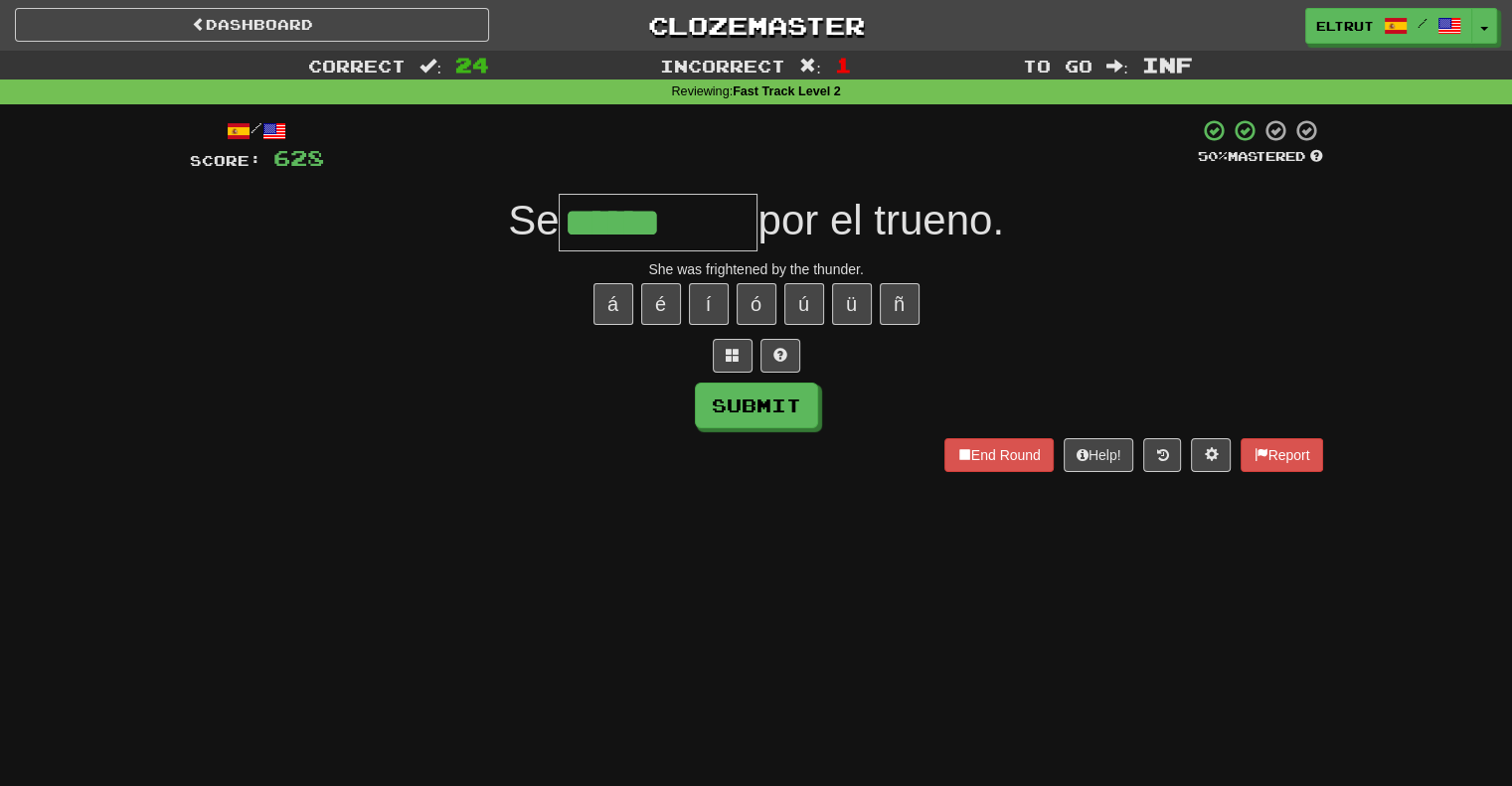type on "******" 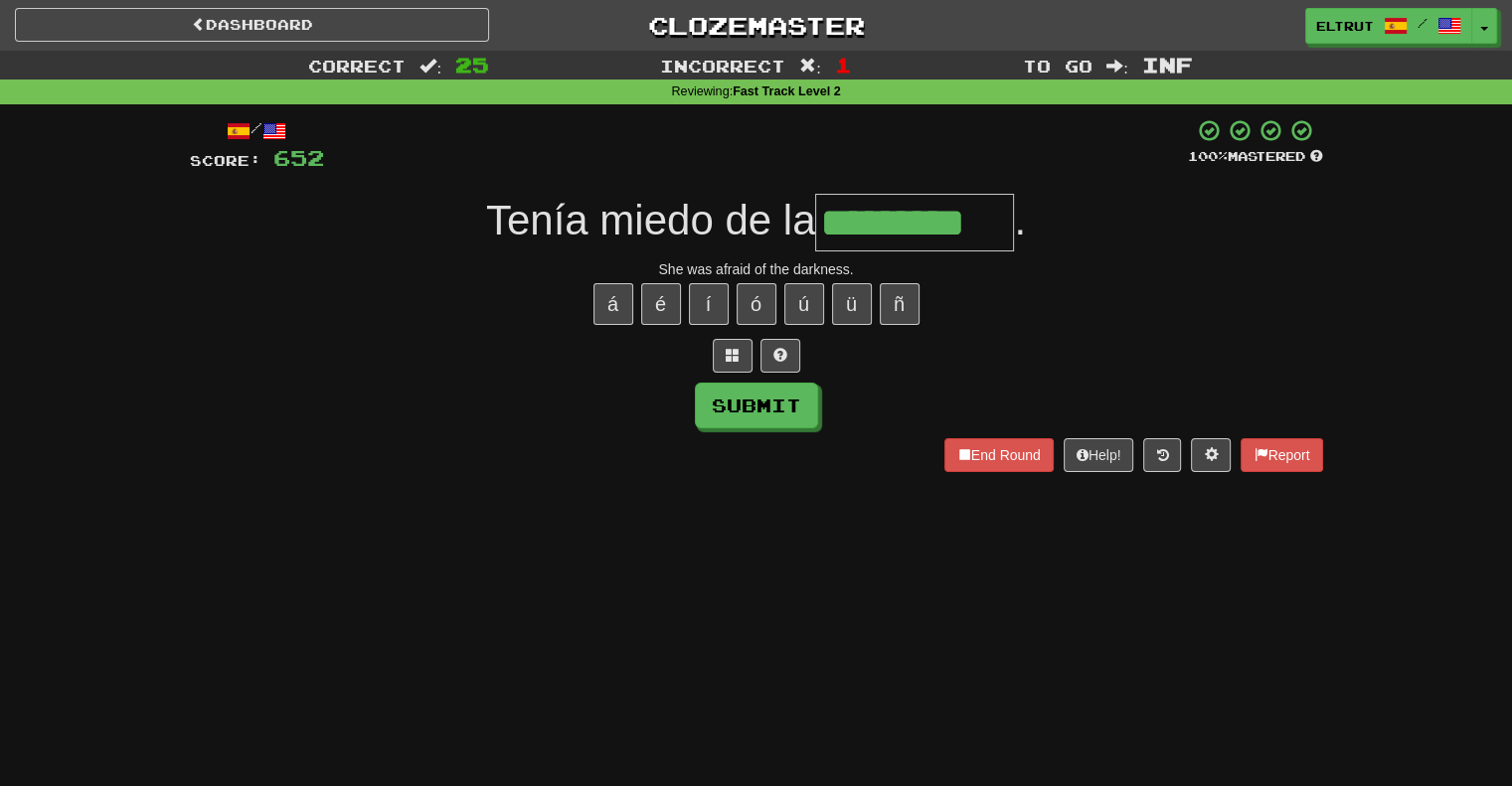 type on "*********" 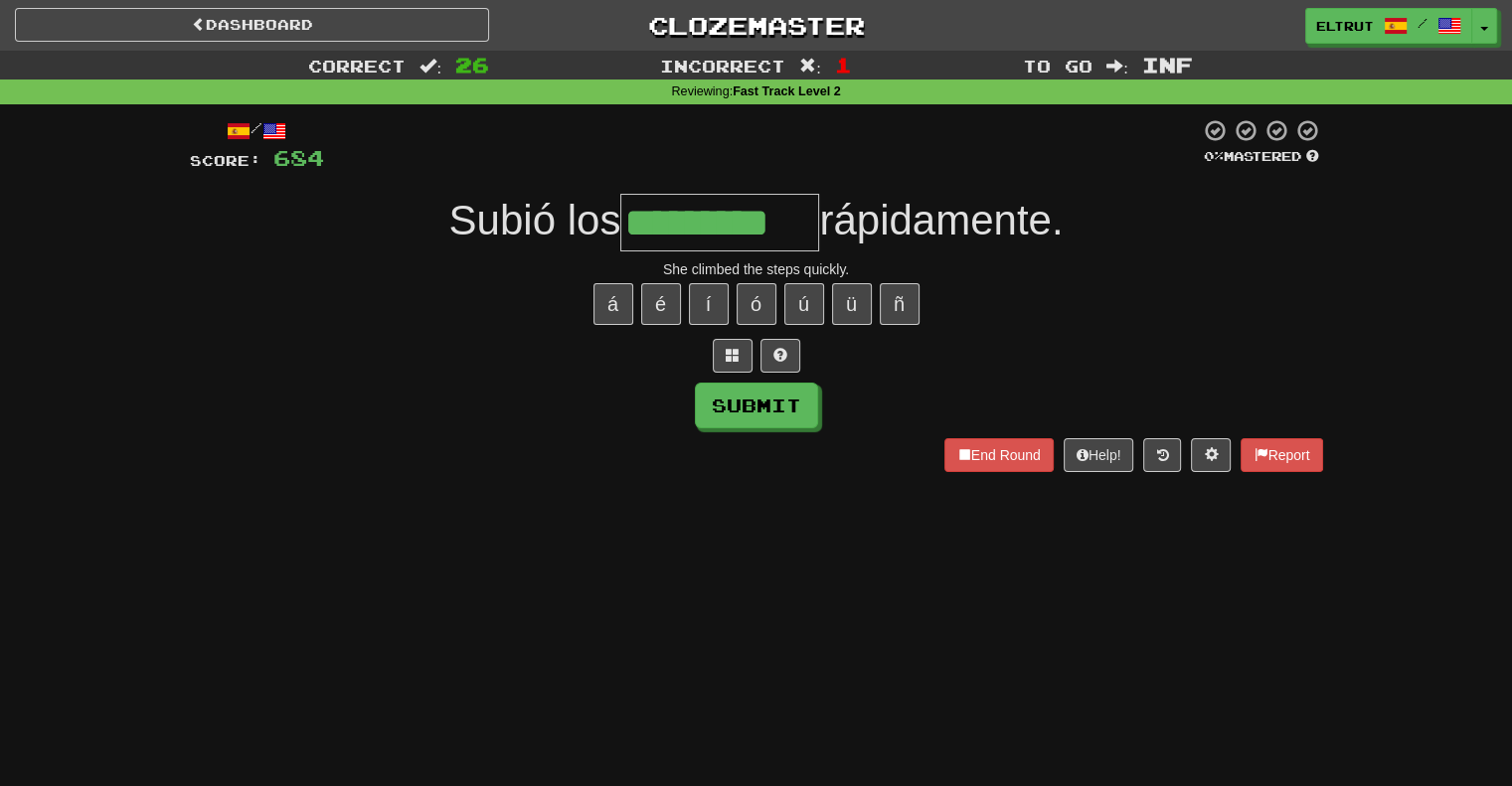 type on "*********" 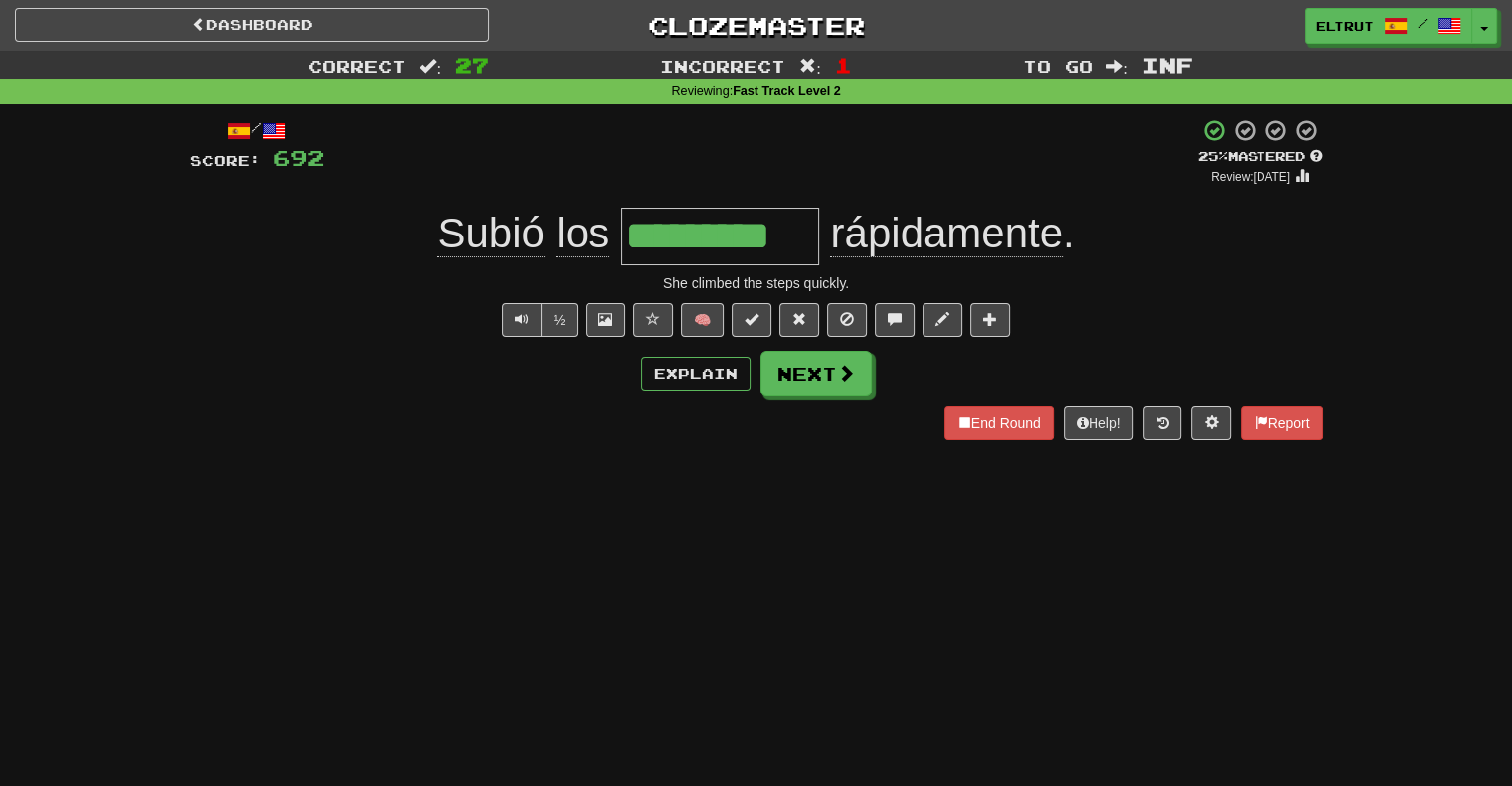 type 